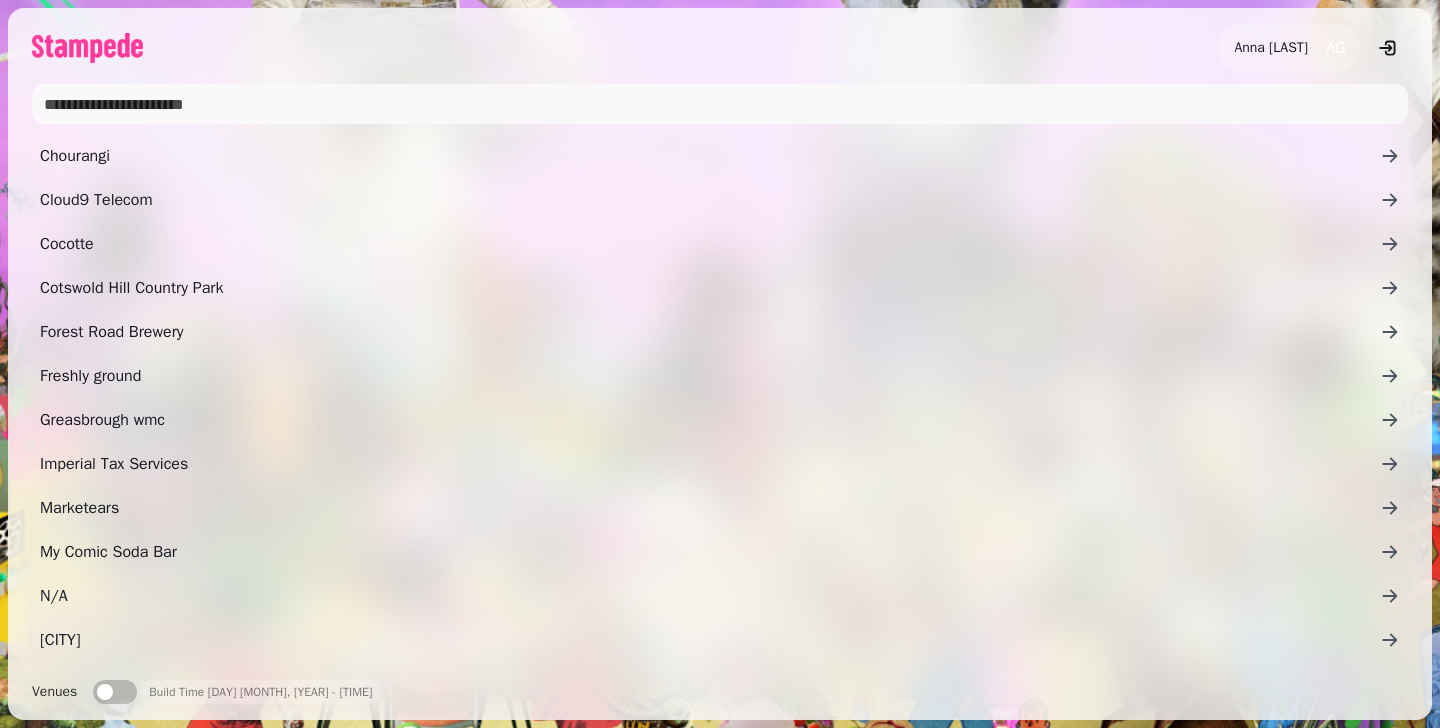 scroll, scrollTop: 0, scrollLeft: 0, axis: both 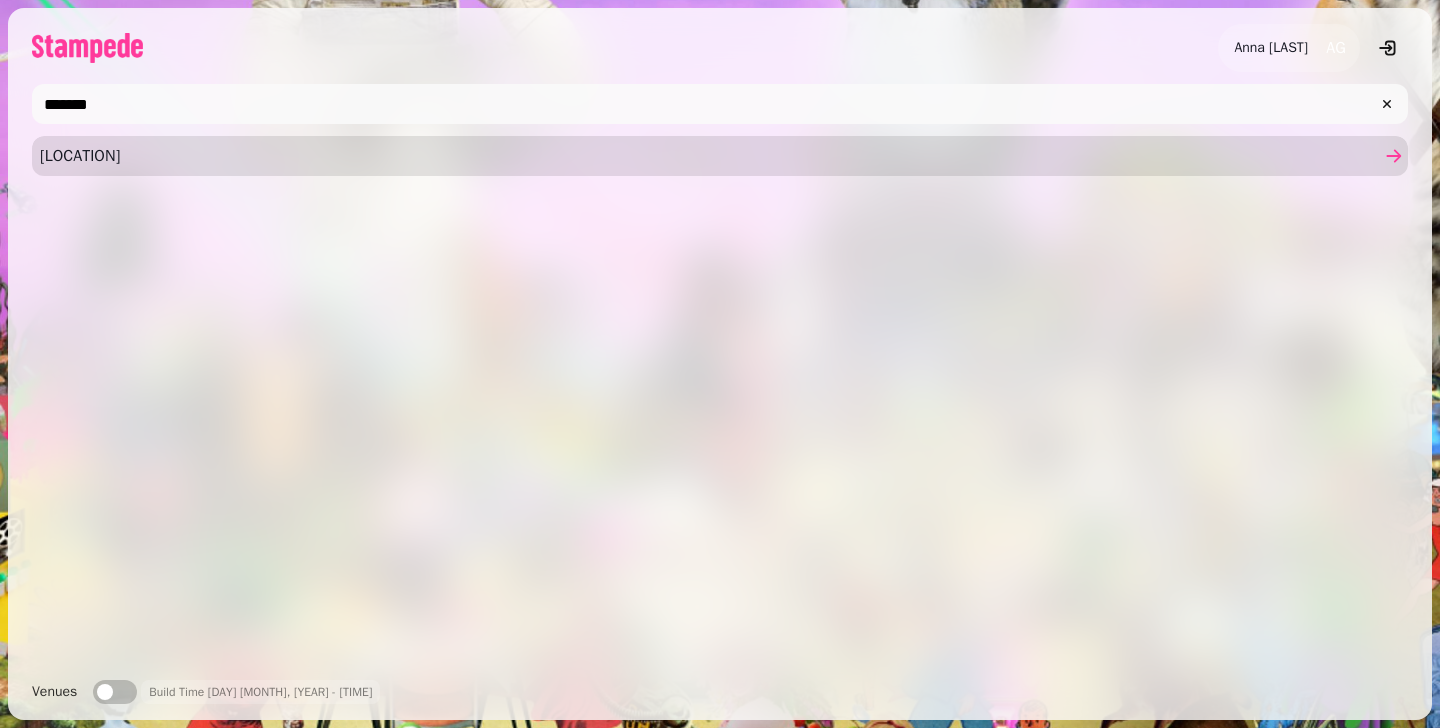 type on "*******" 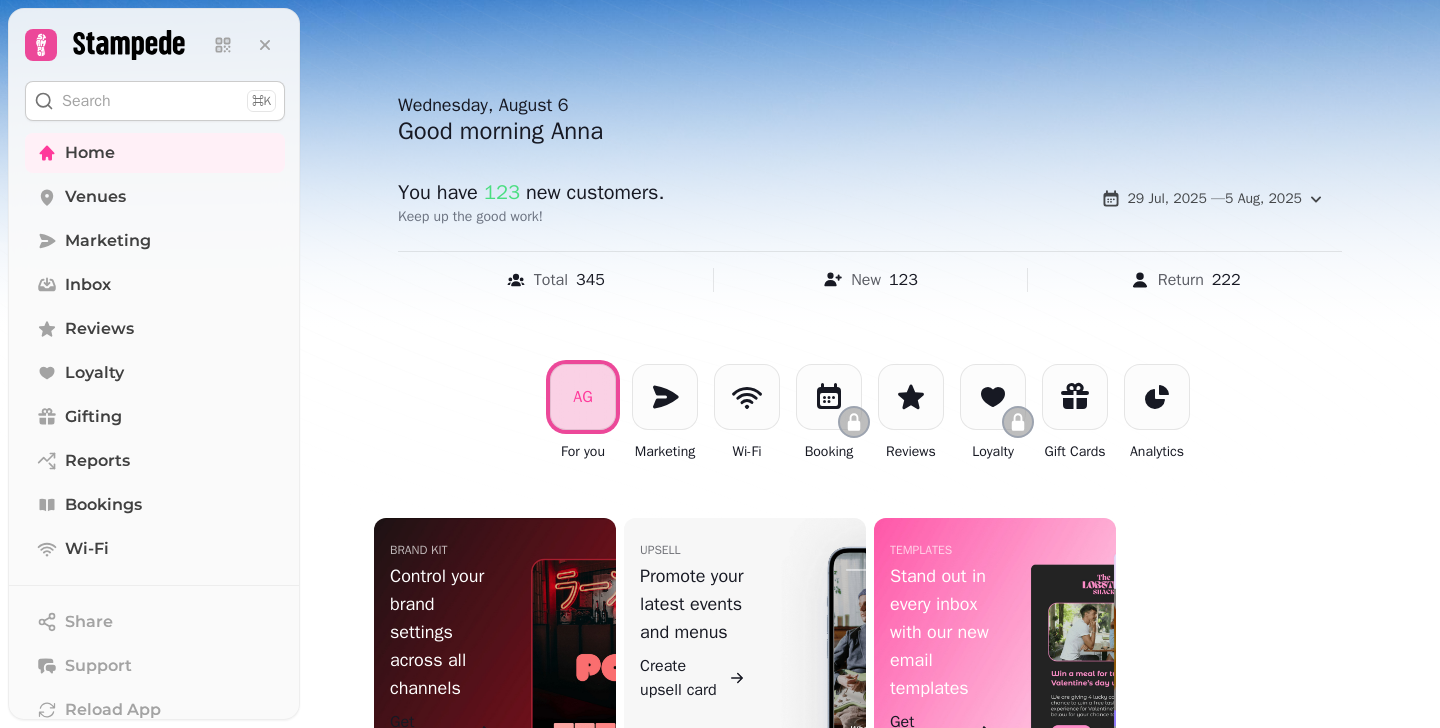 scroll, scrollTop: 0, scrollLeft: 0, axis: both 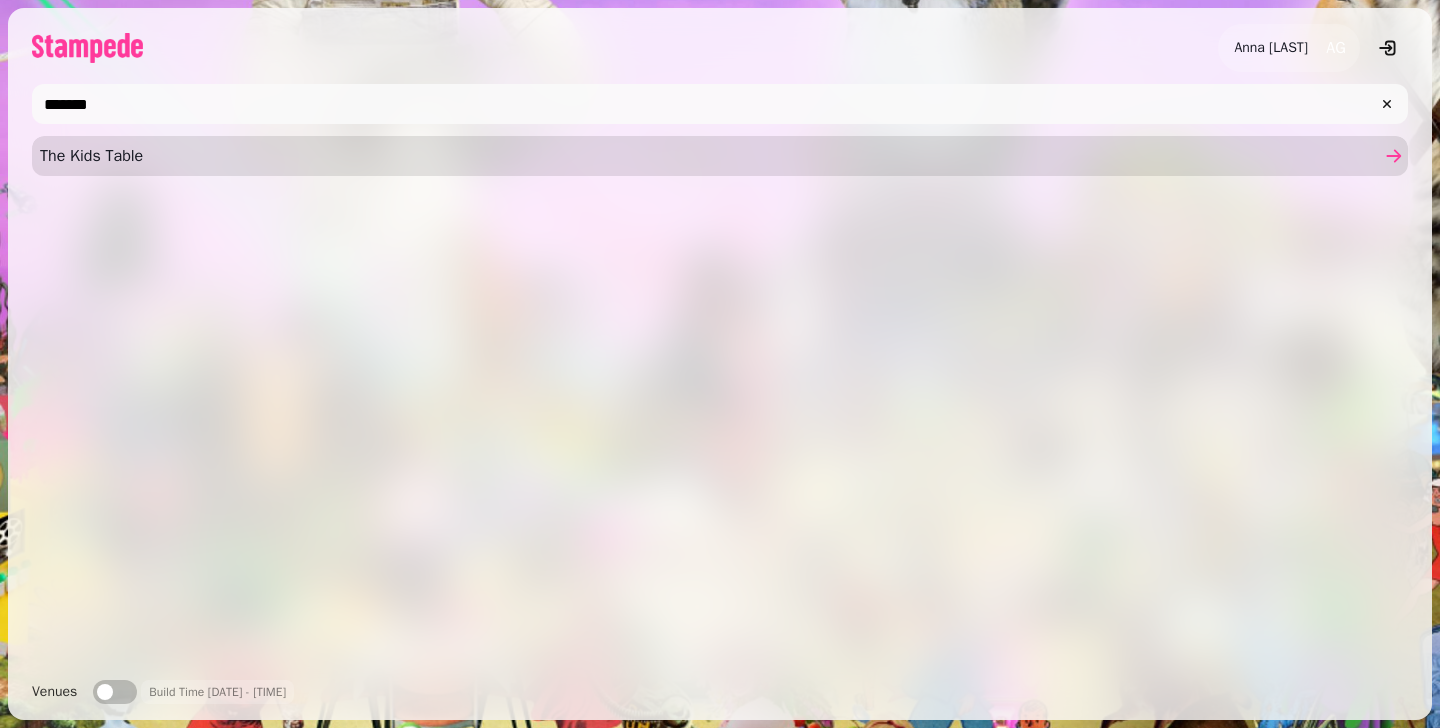 type on "*******" 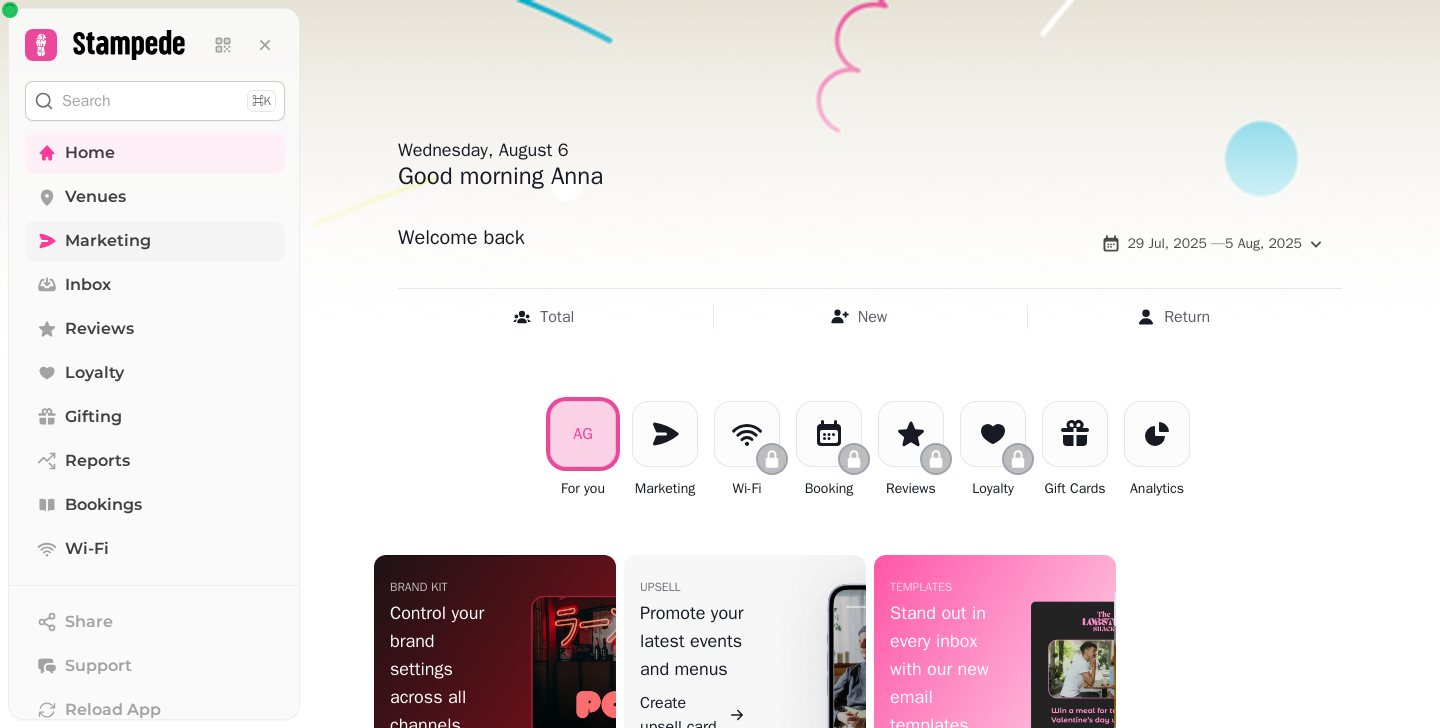 click on "Marketing" at bounding box center (108, 241) 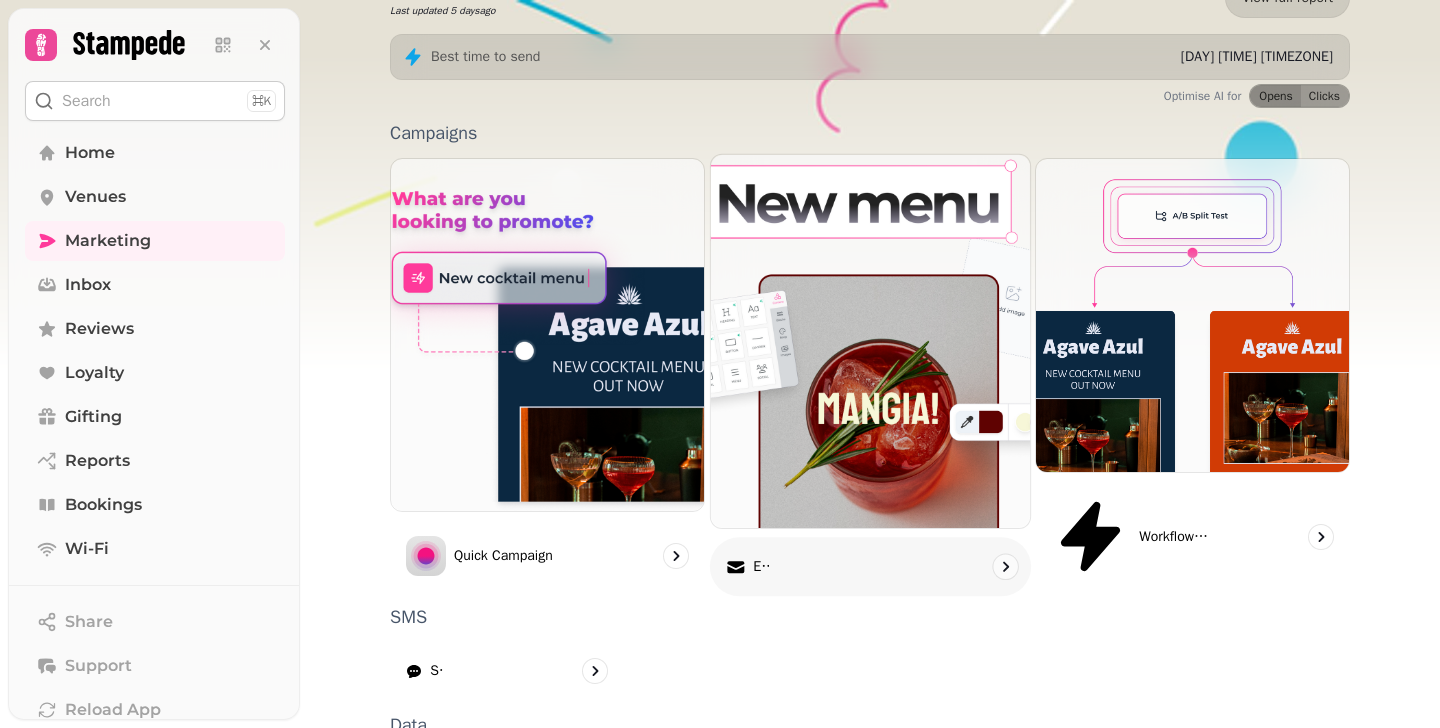 scroll, scrollTop: 520, scrollLeft: 0, axis: vertical 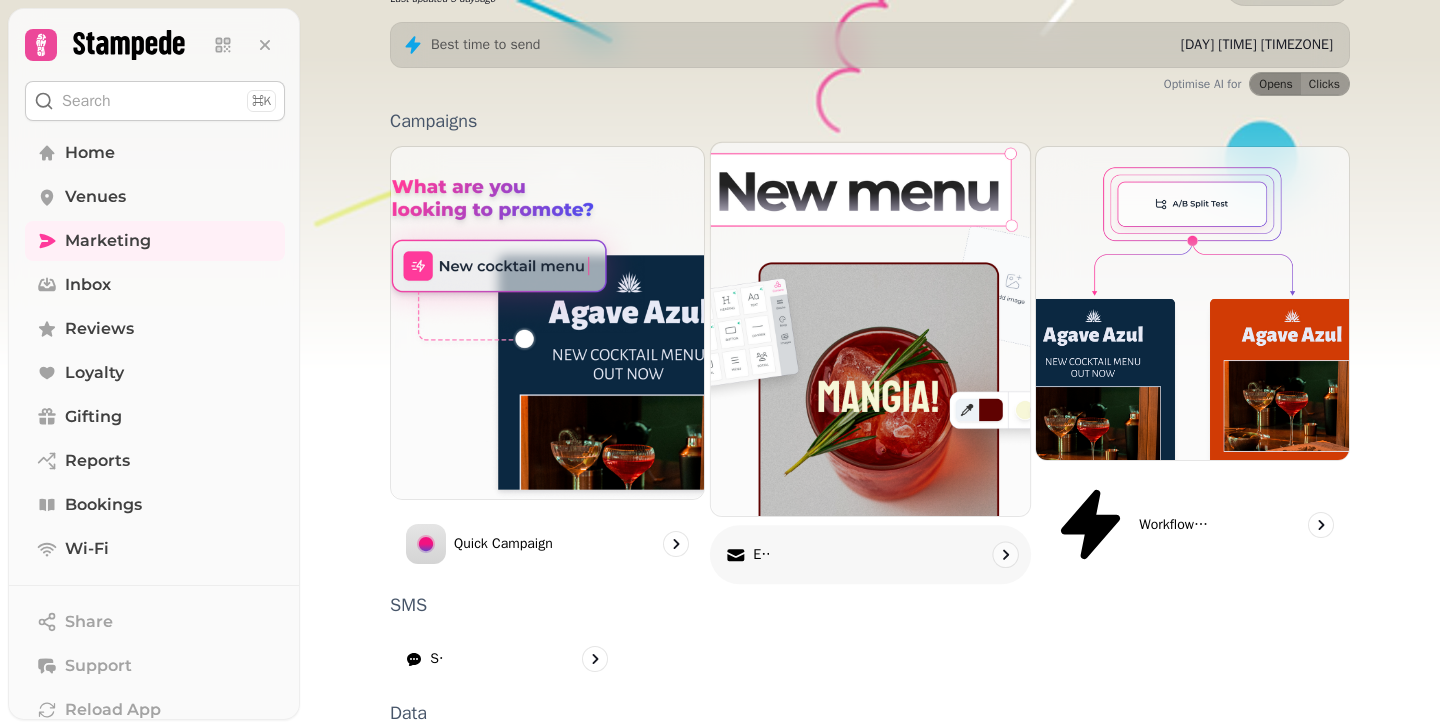 click at bounding box center [870, 329] 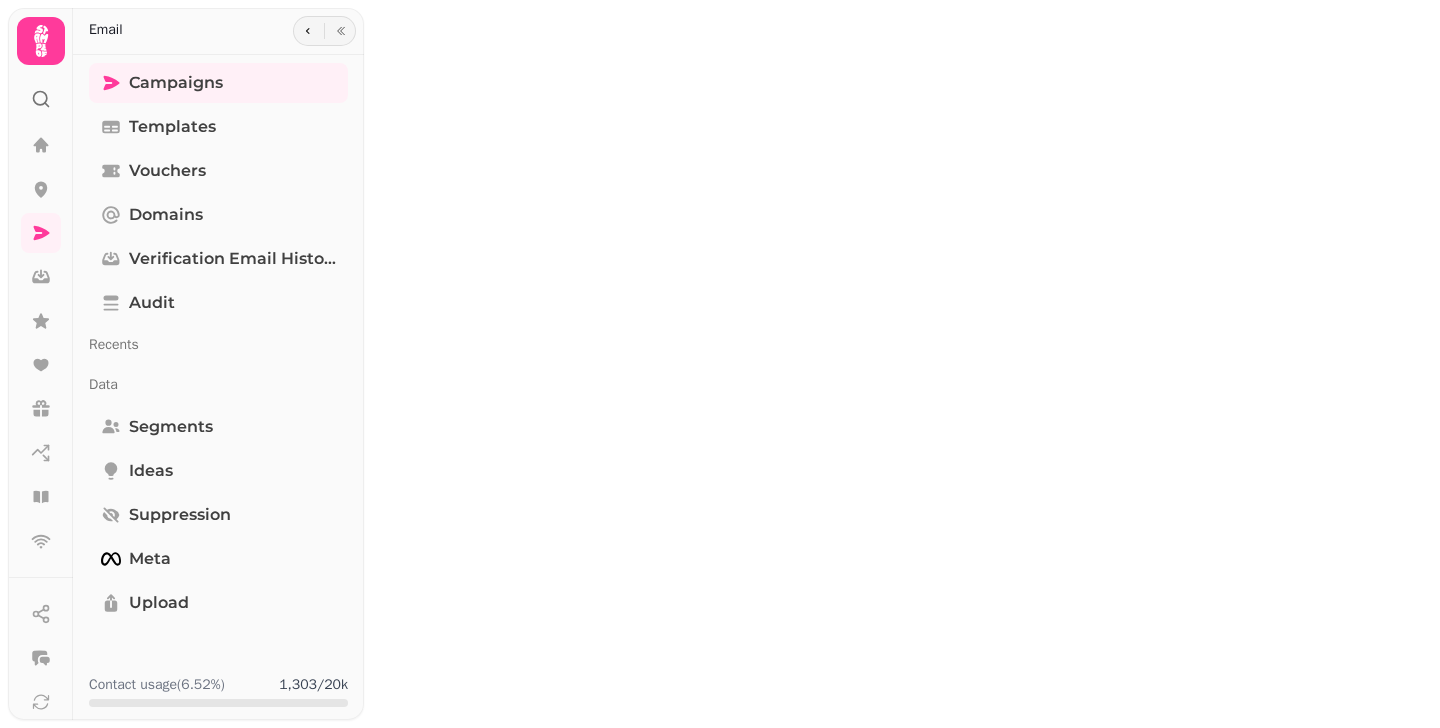 scroll, scrollTop: 0, scrollLeft: 0, axis: both 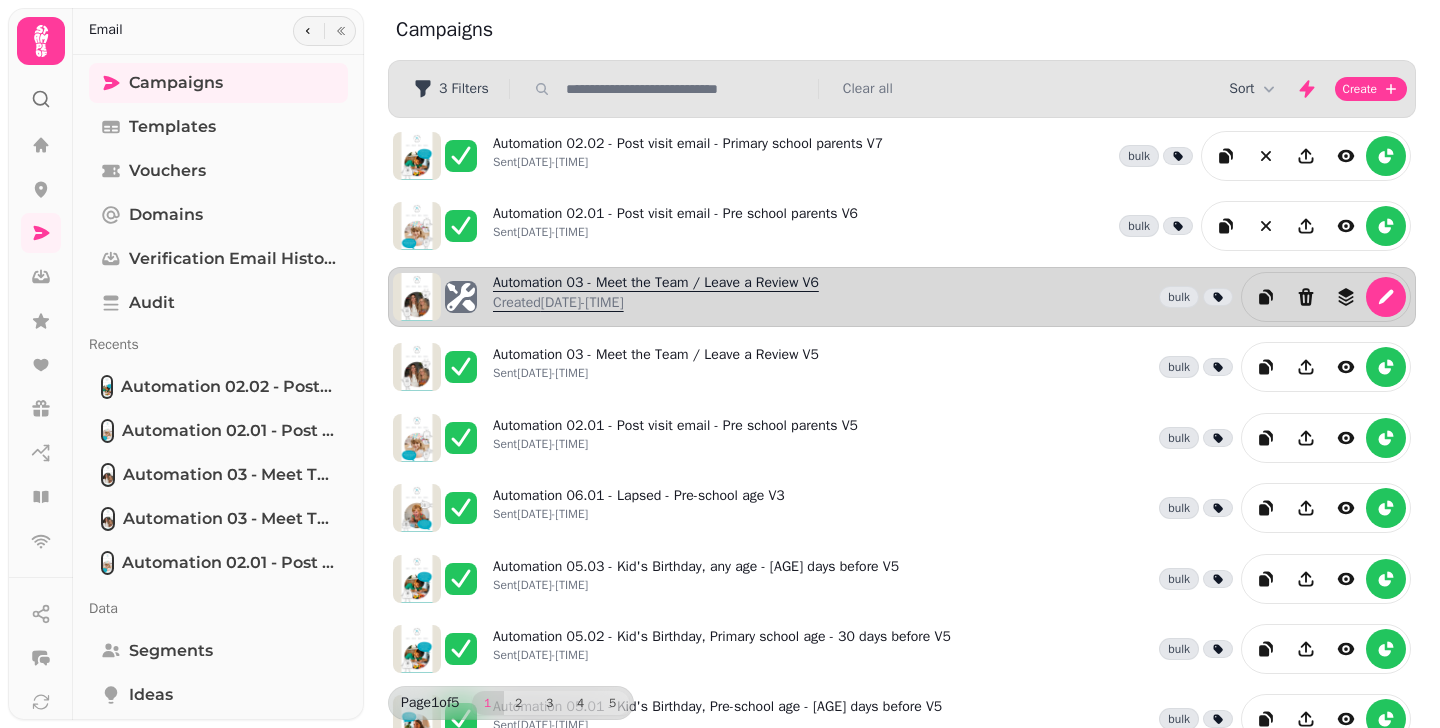 click on "Created [DATE]-[TIME]" at bounding box center [656, 303] 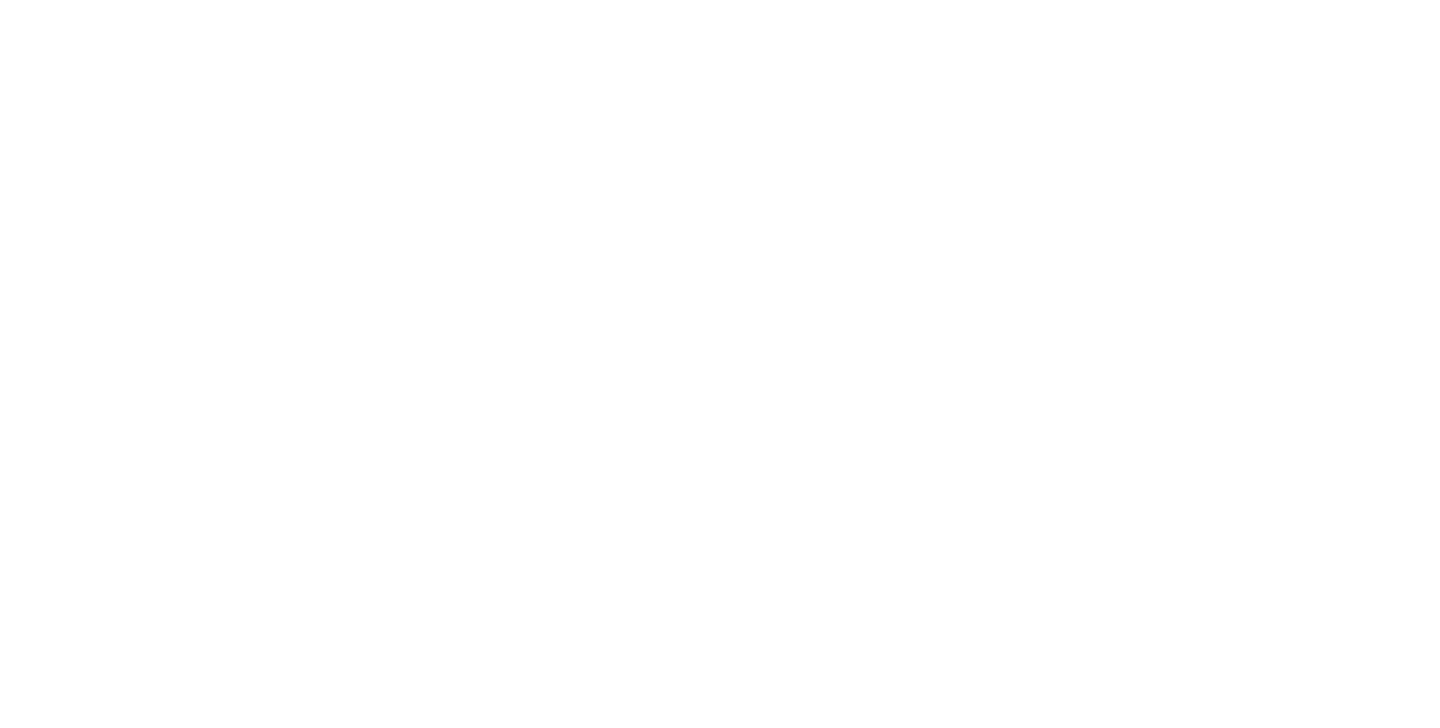 select on "**********" 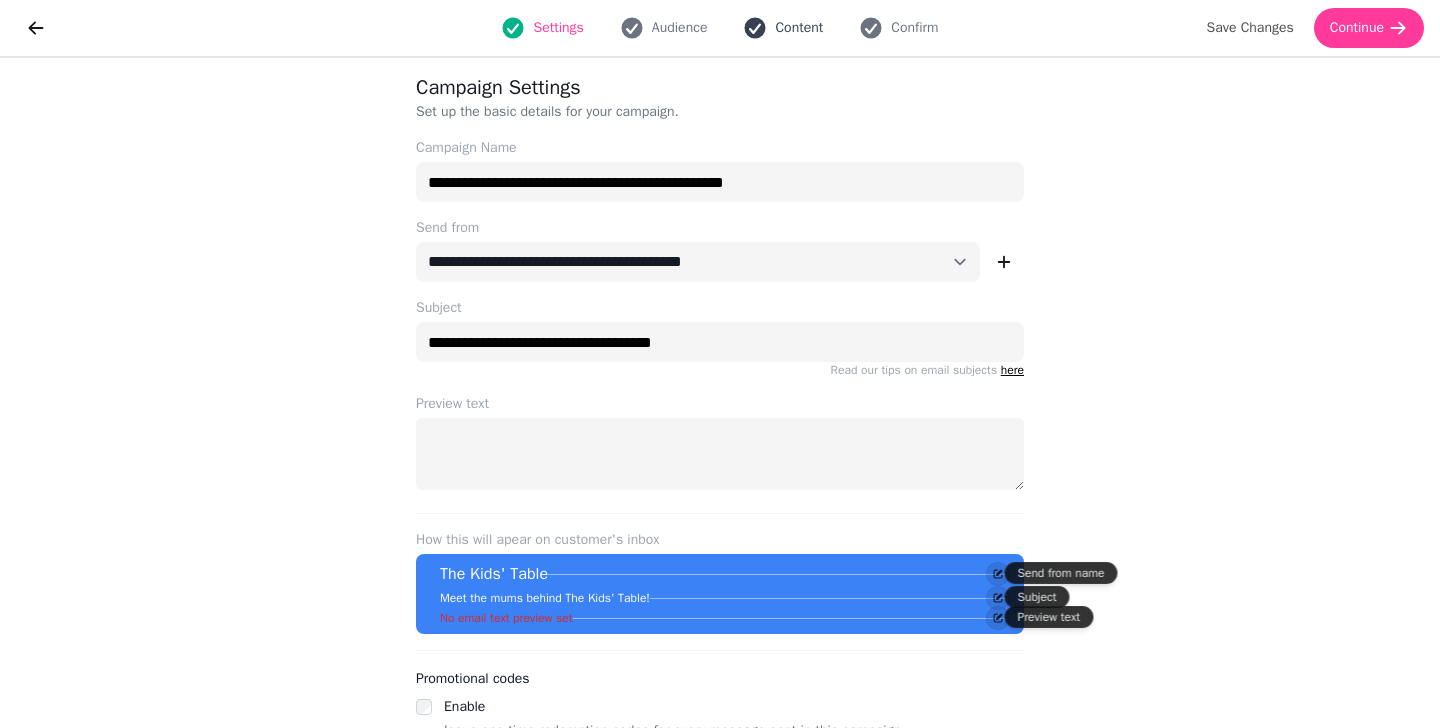 click on "Content" at bounding box center (799, 28) 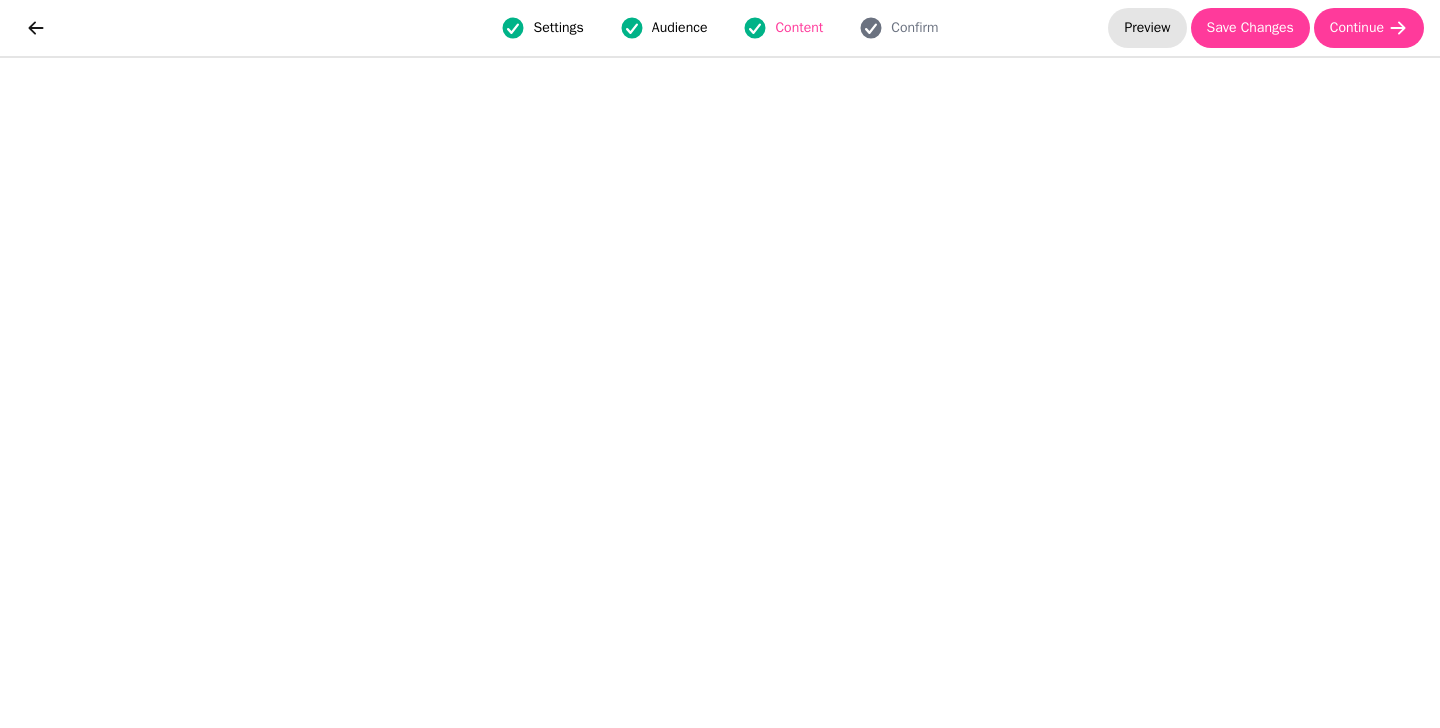 click on "Preview" at bounding box center (1147, 28) 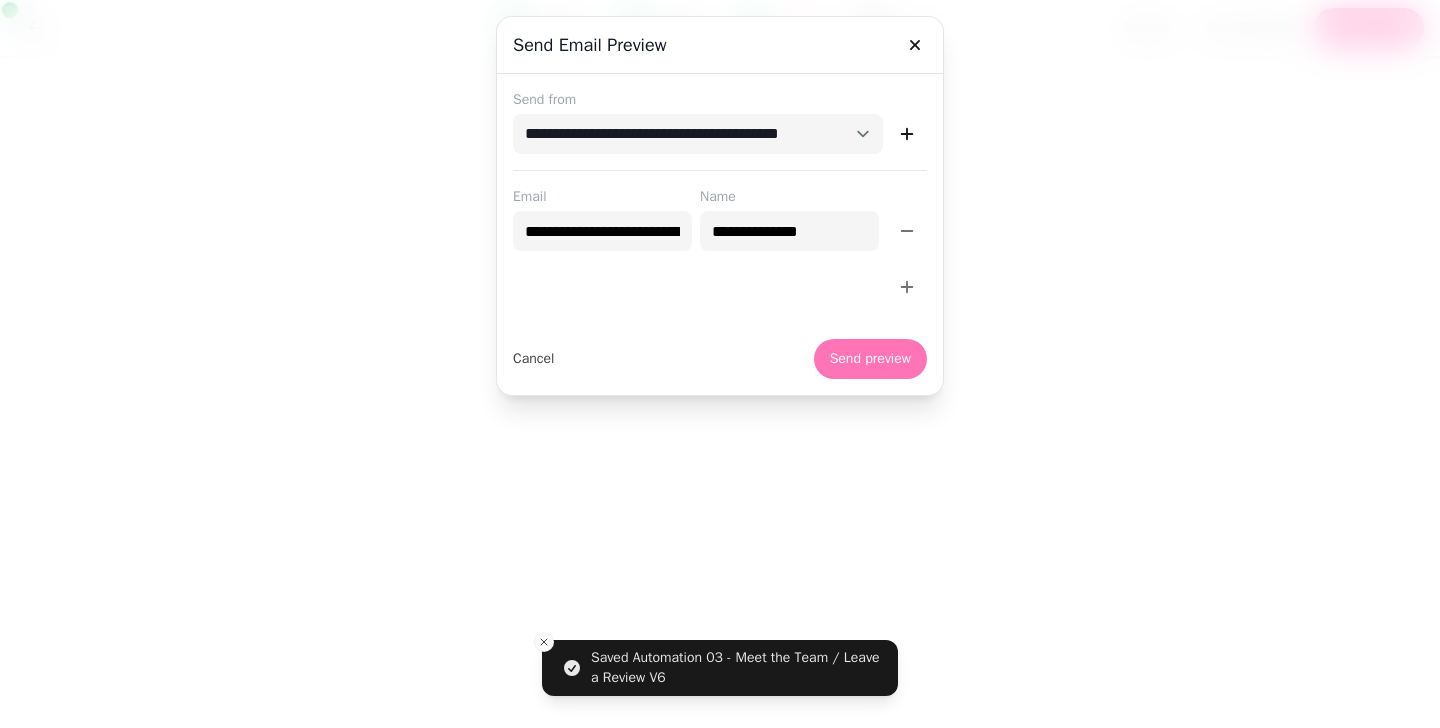 click on "Send preview" at bounding box center (870, 359) 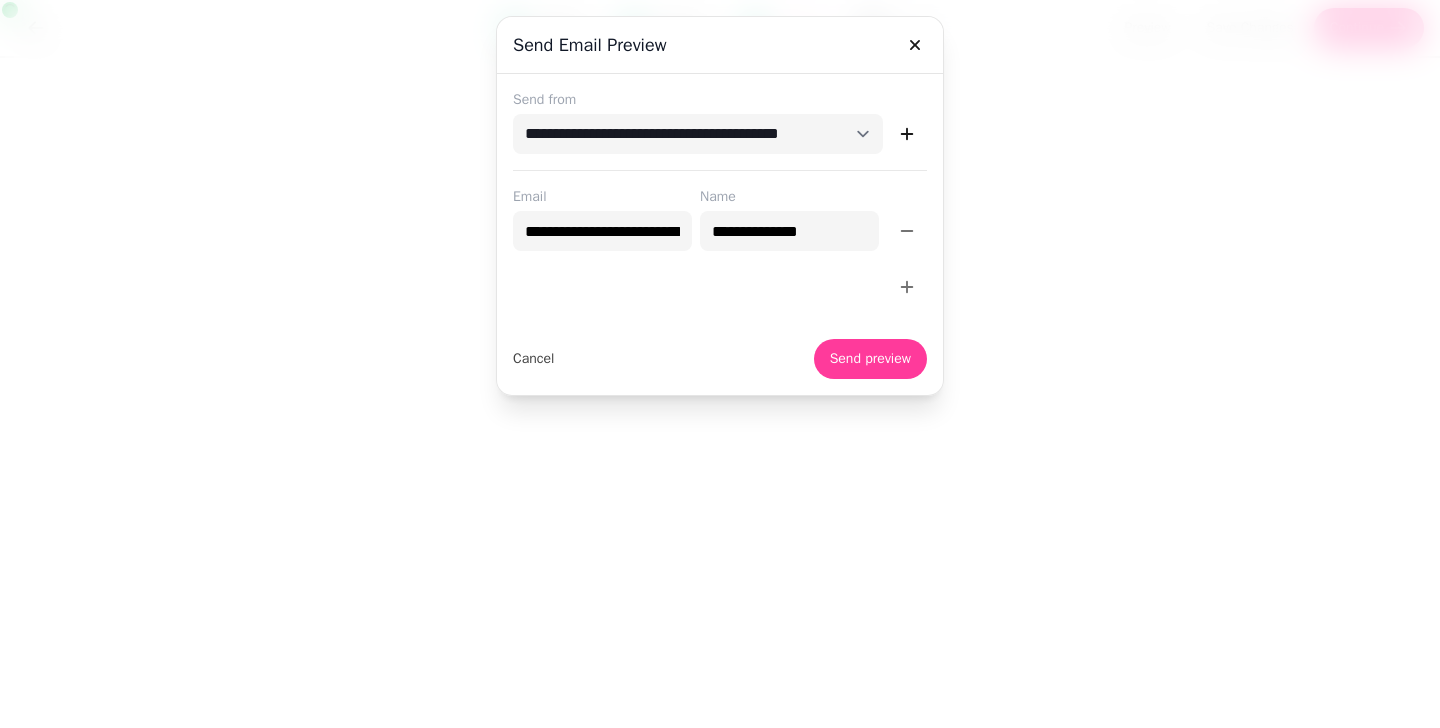 click at bounding box center [720, 364] 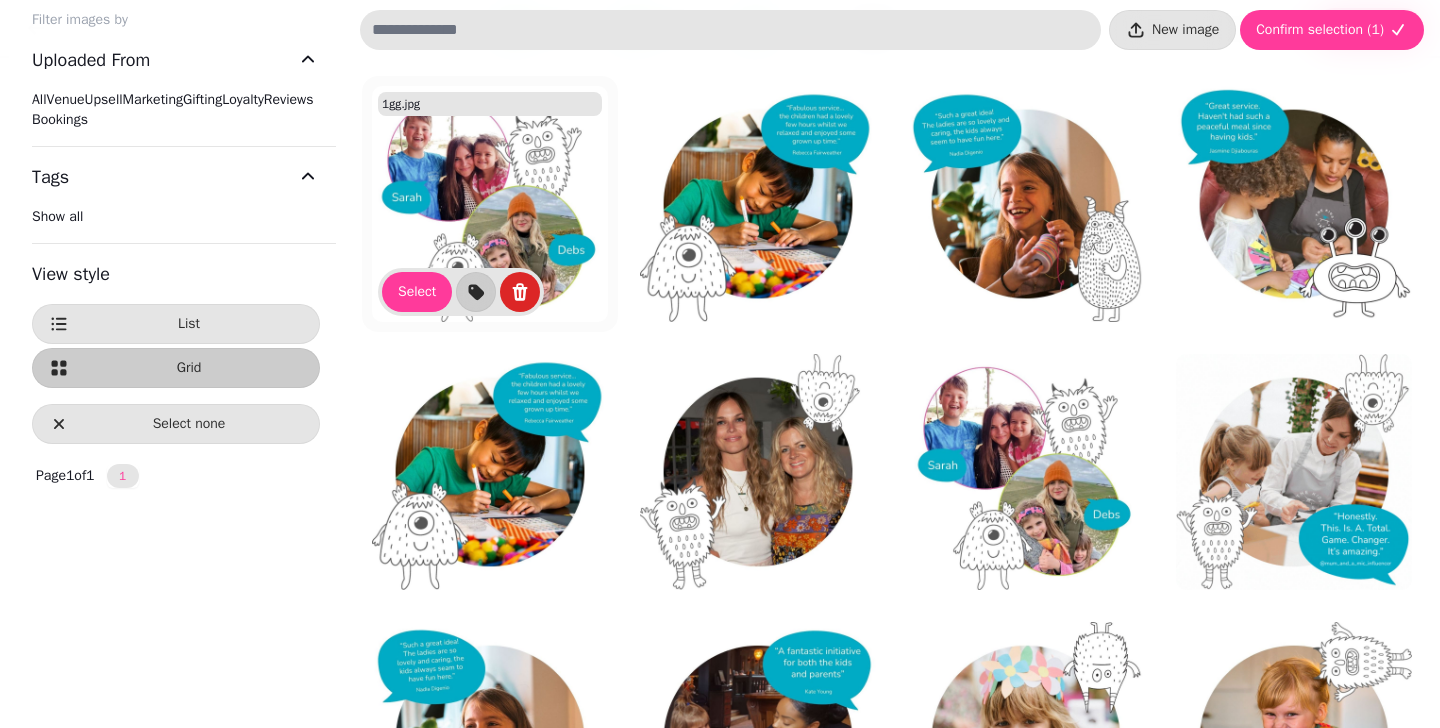 scroll, scrollTop: 29, scrollLeft: 0, axis: vertical 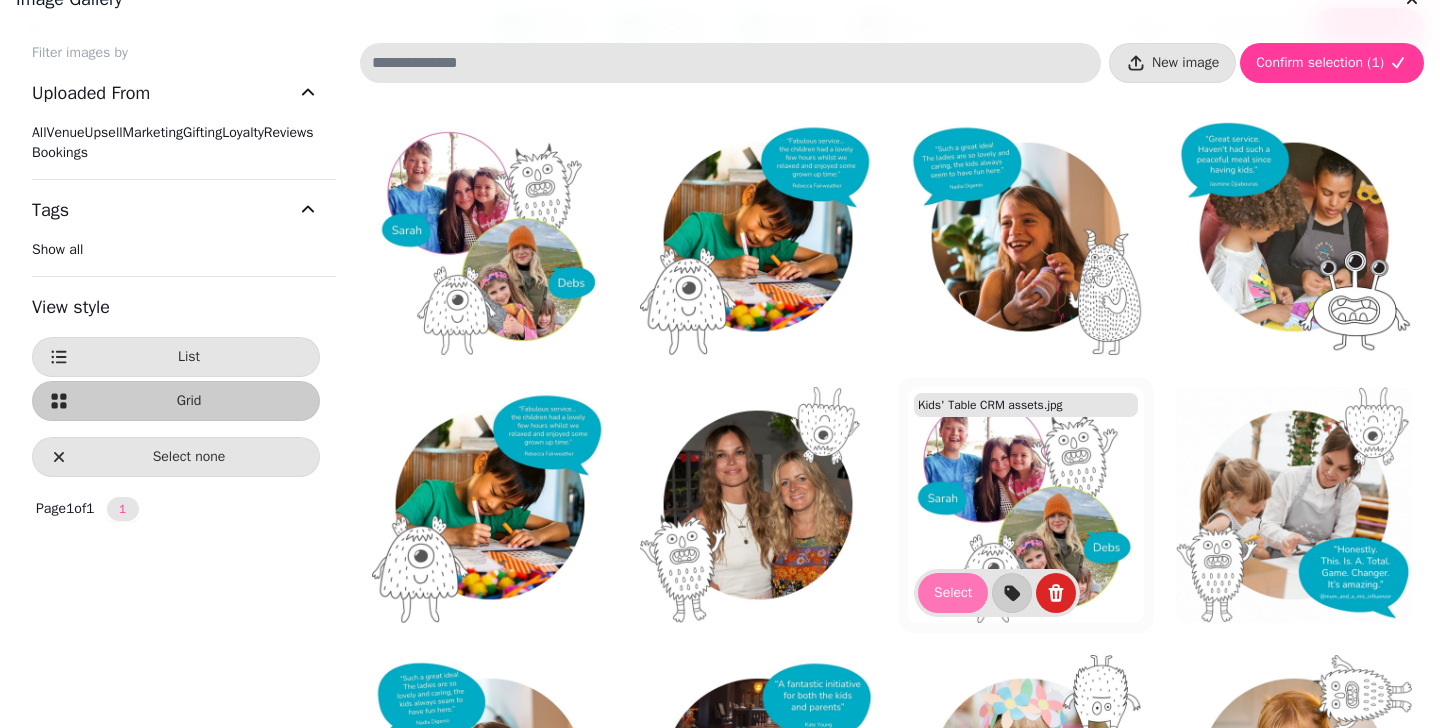 click on "Select" at bounding box center [953, 593] 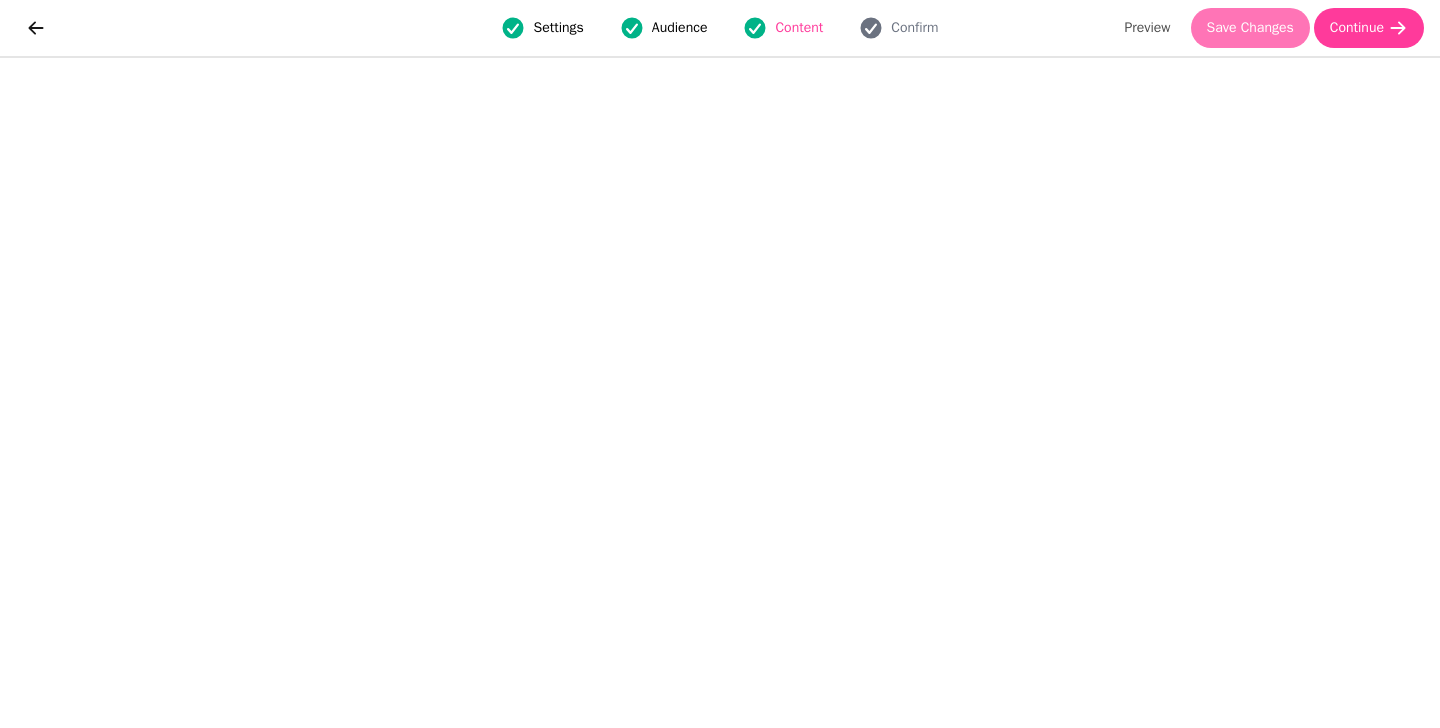 click on "Save Changes" at bounding box center [1250, 28] 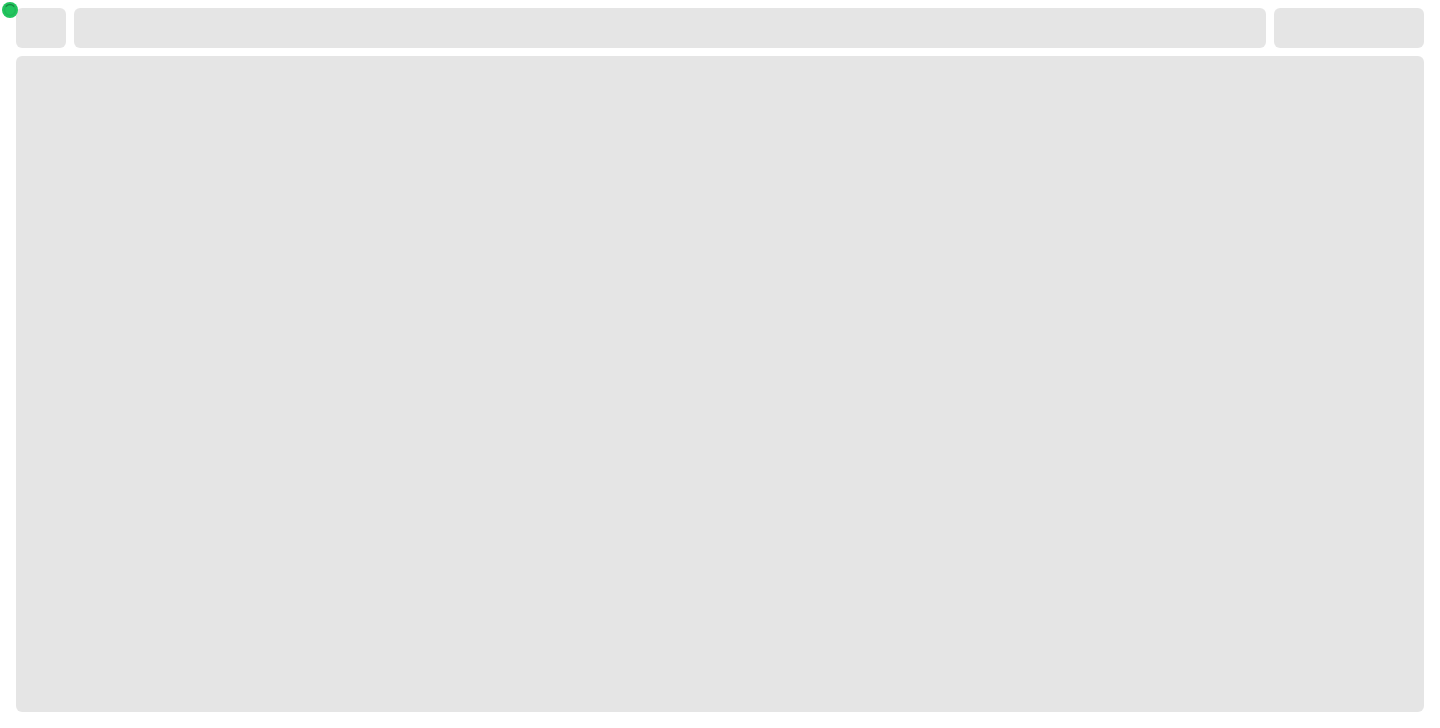 scroll, scrollTop: 0, scrollLeft: 0, axis: both 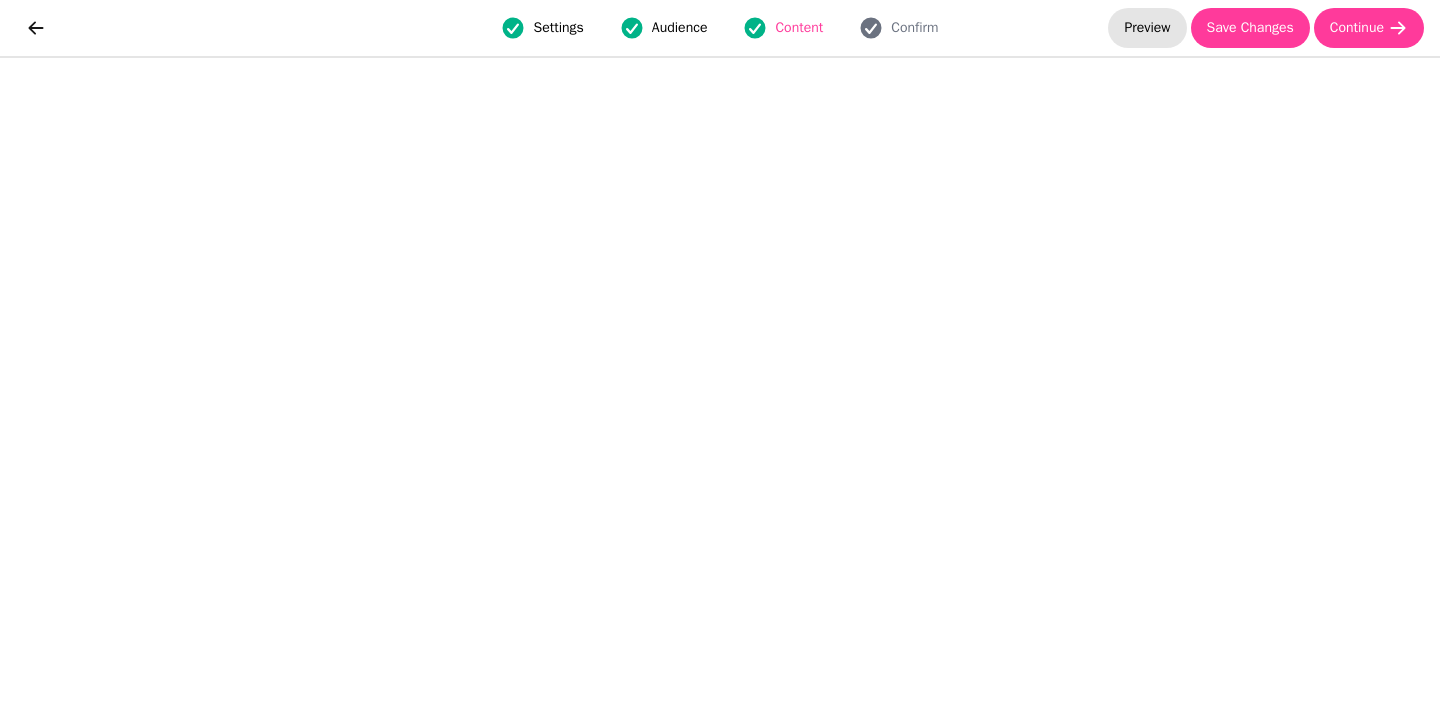 click on "Preview" at bounding box center (1147, 28) 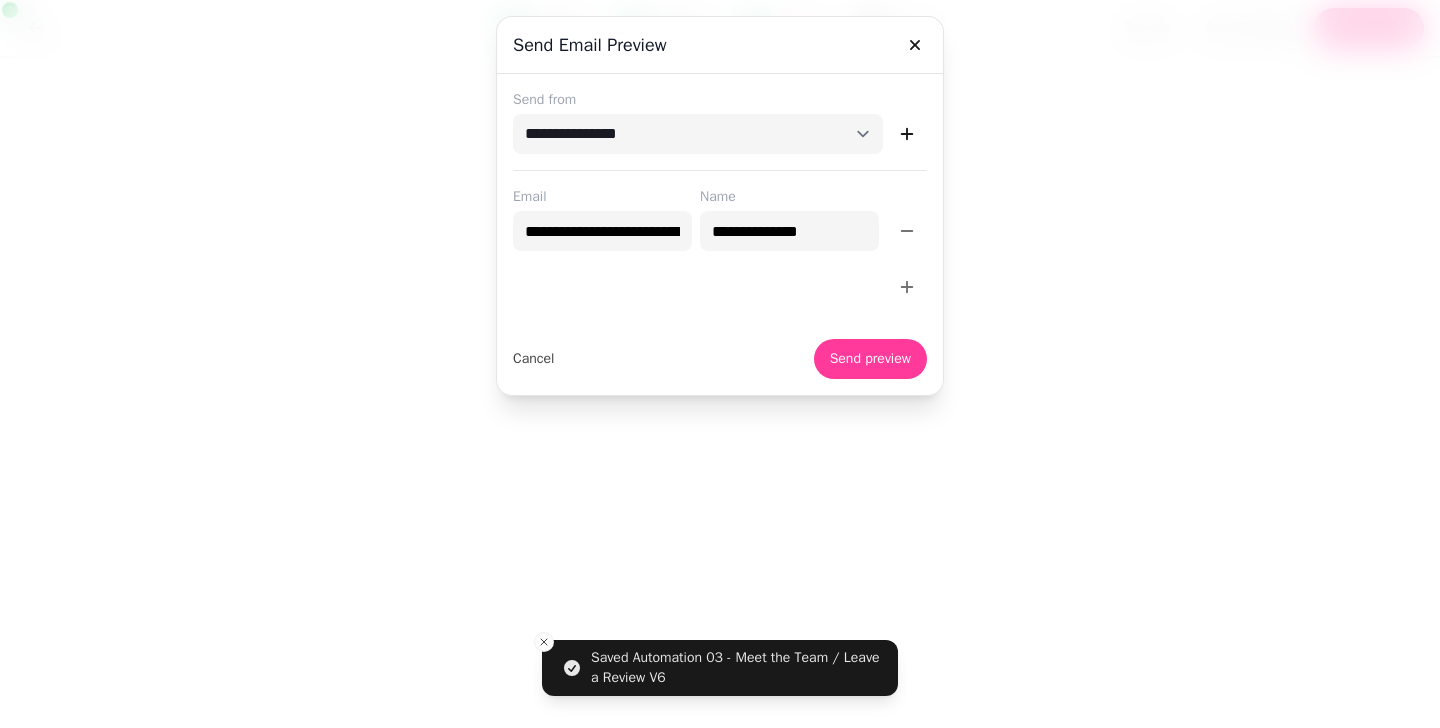 click on "Send preview" at bounding box center [870, 359] 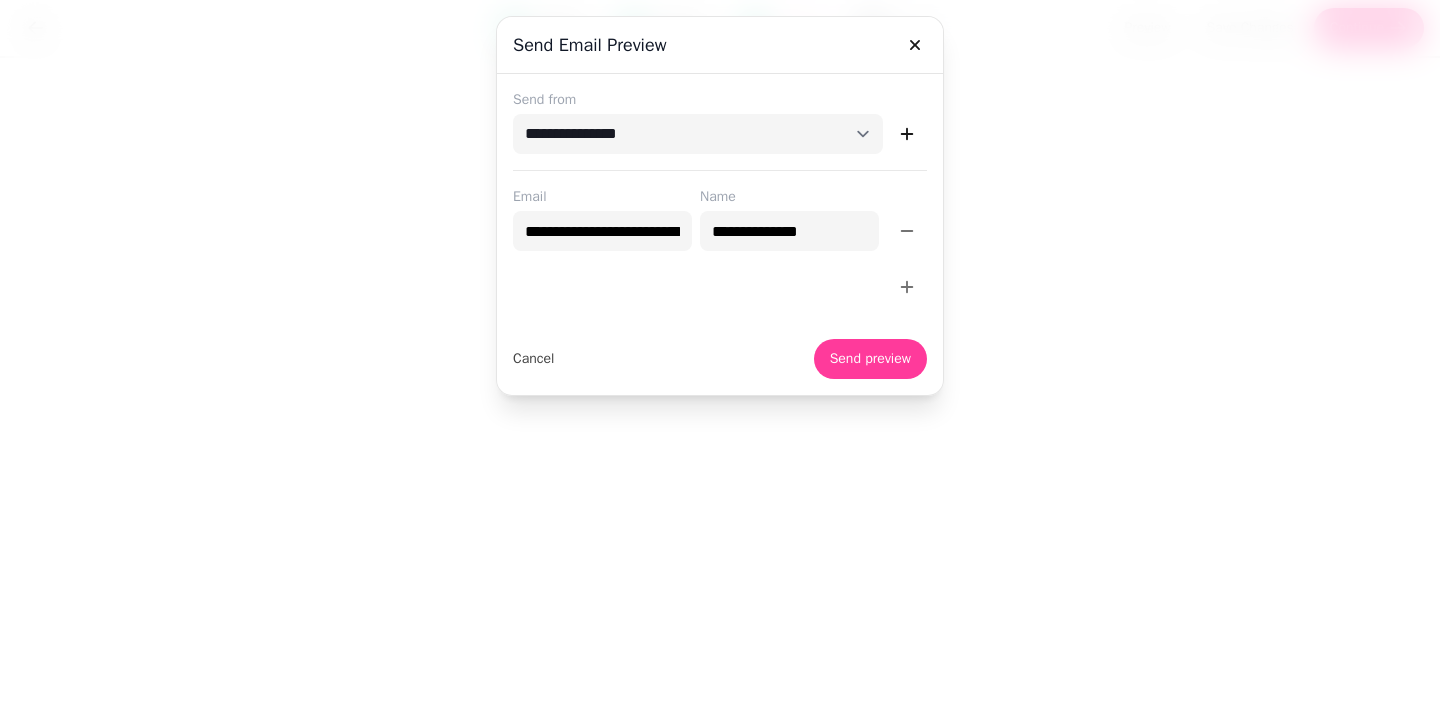 click at bounding box center (720, 364) 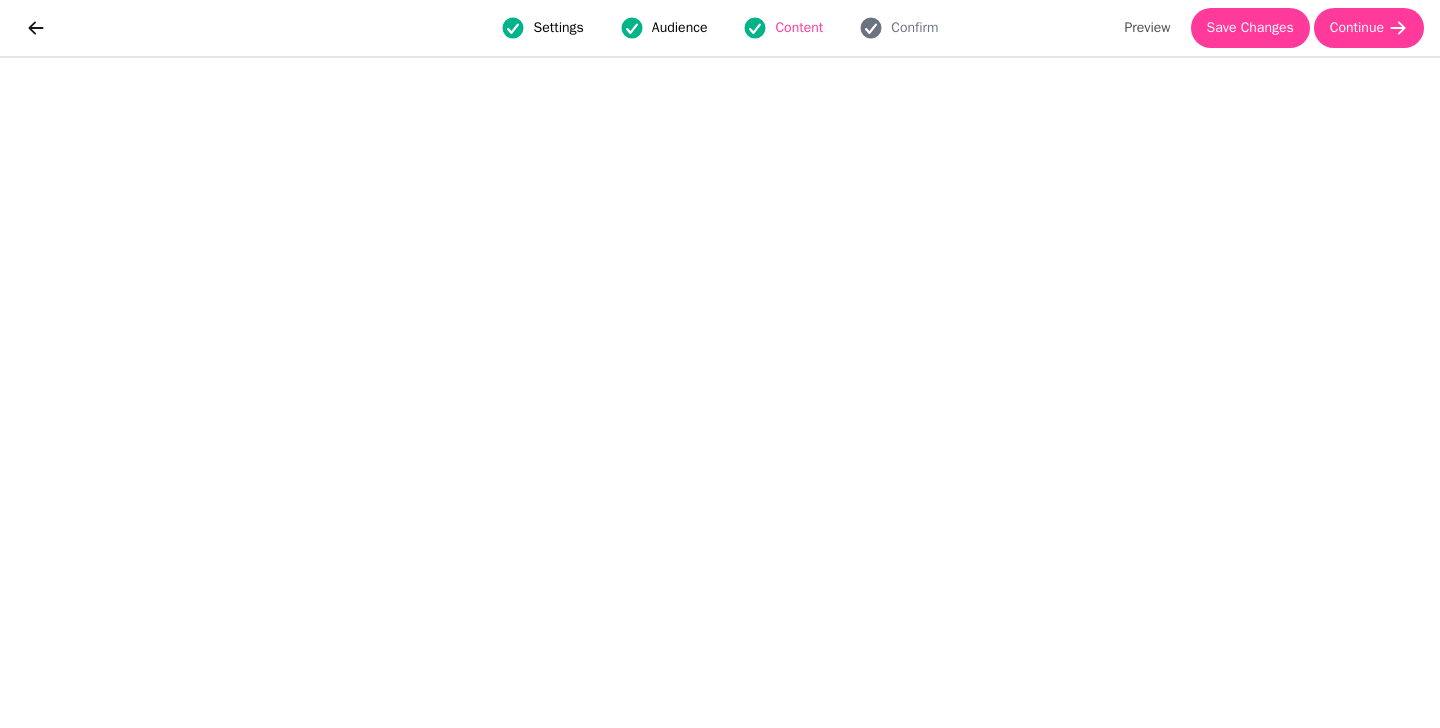 select on "**********" 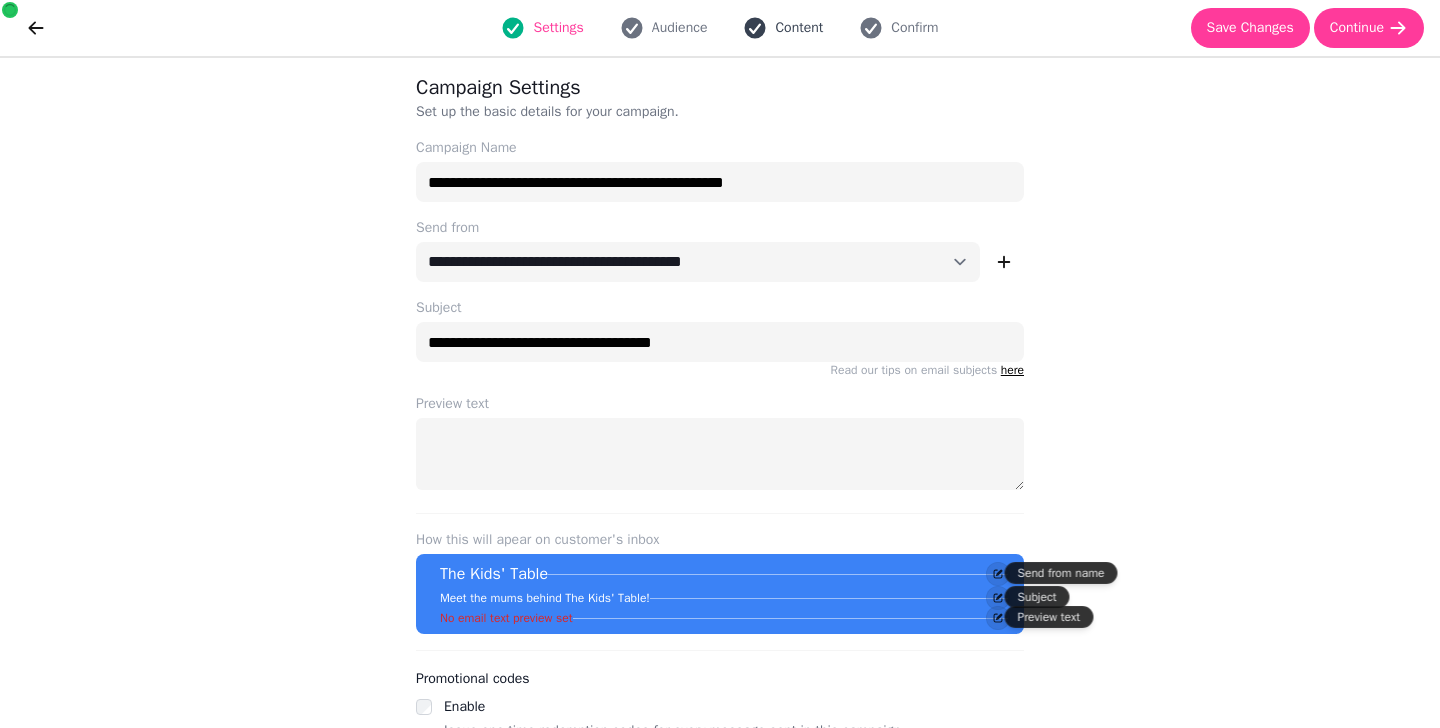 click on "Content" at bounding box center (799, 28) 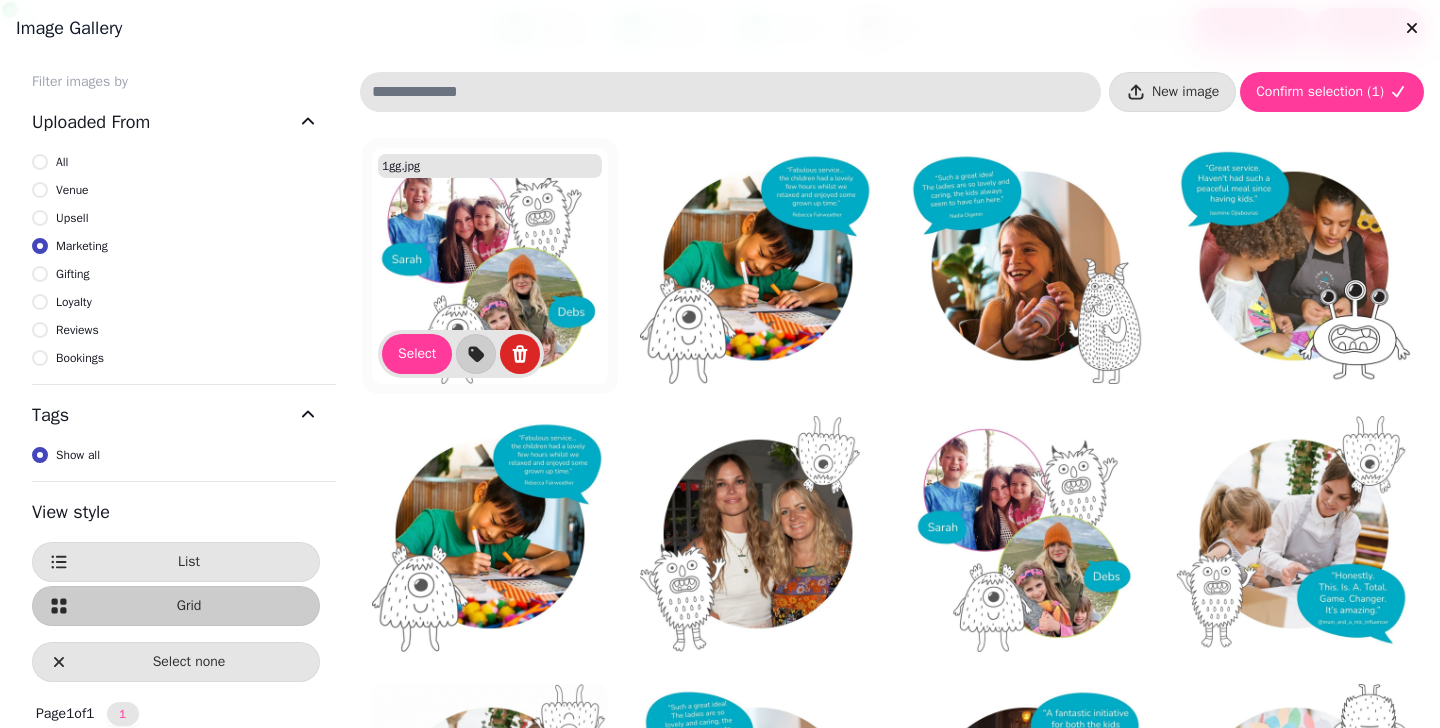 click at bounding box center (490, 266) 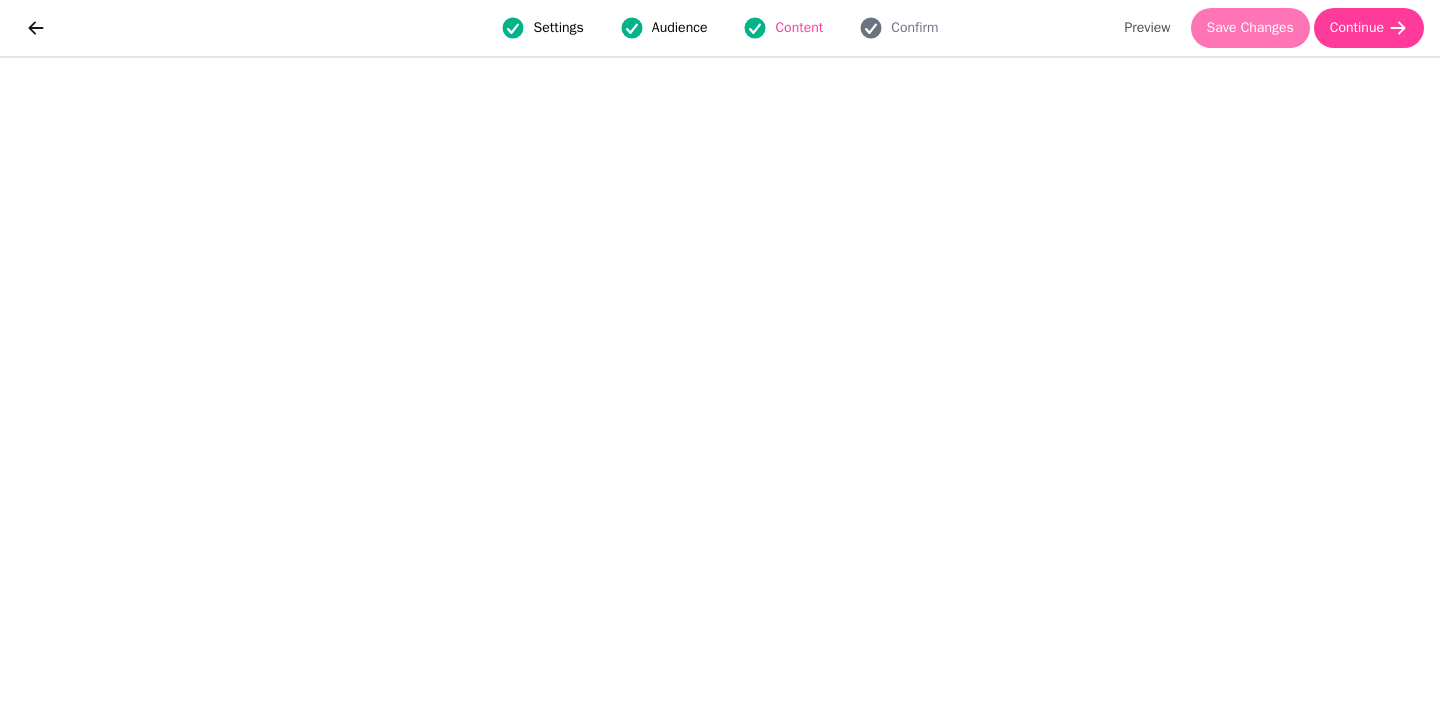 click on "Save Changes" at bounding box center (1250, 28) 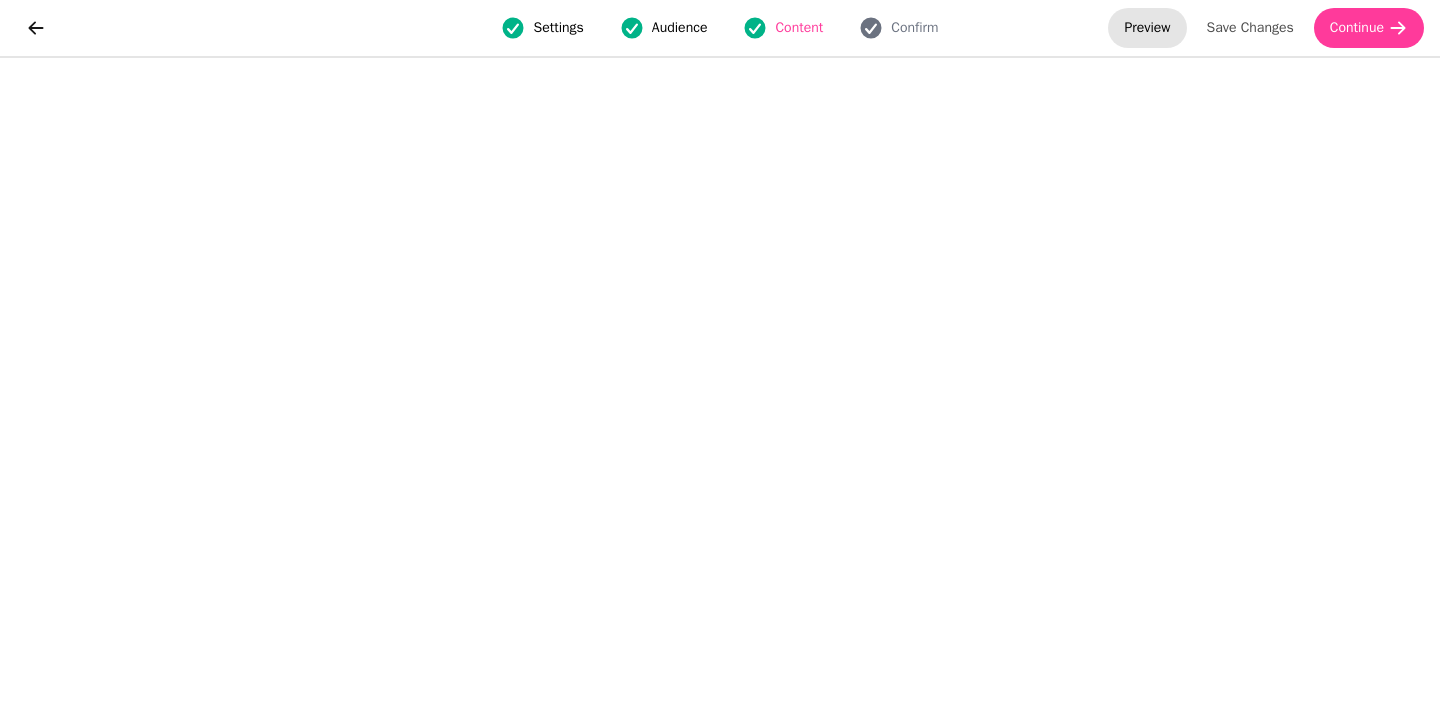 click on "Preview" at bounding box center [1147, 28] 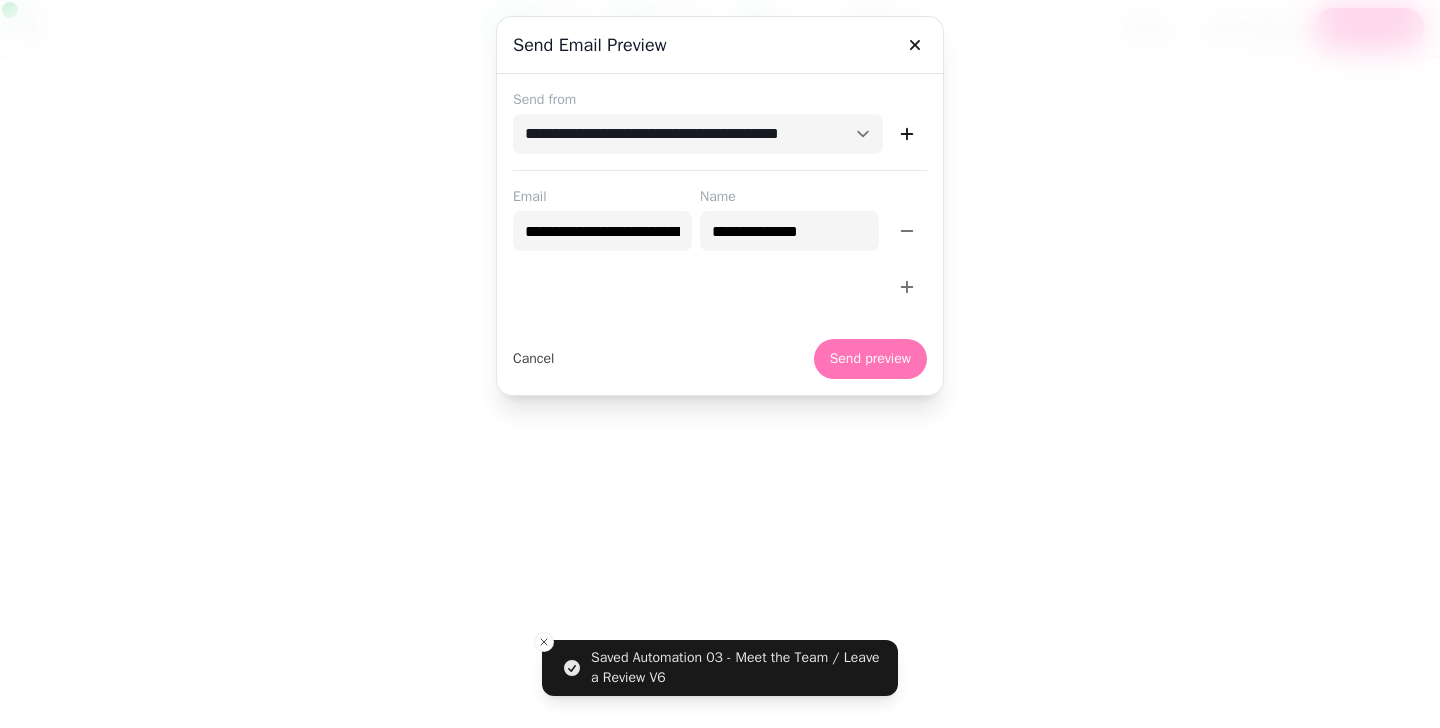 click on "Send preview" at bounding box center [870, 359] 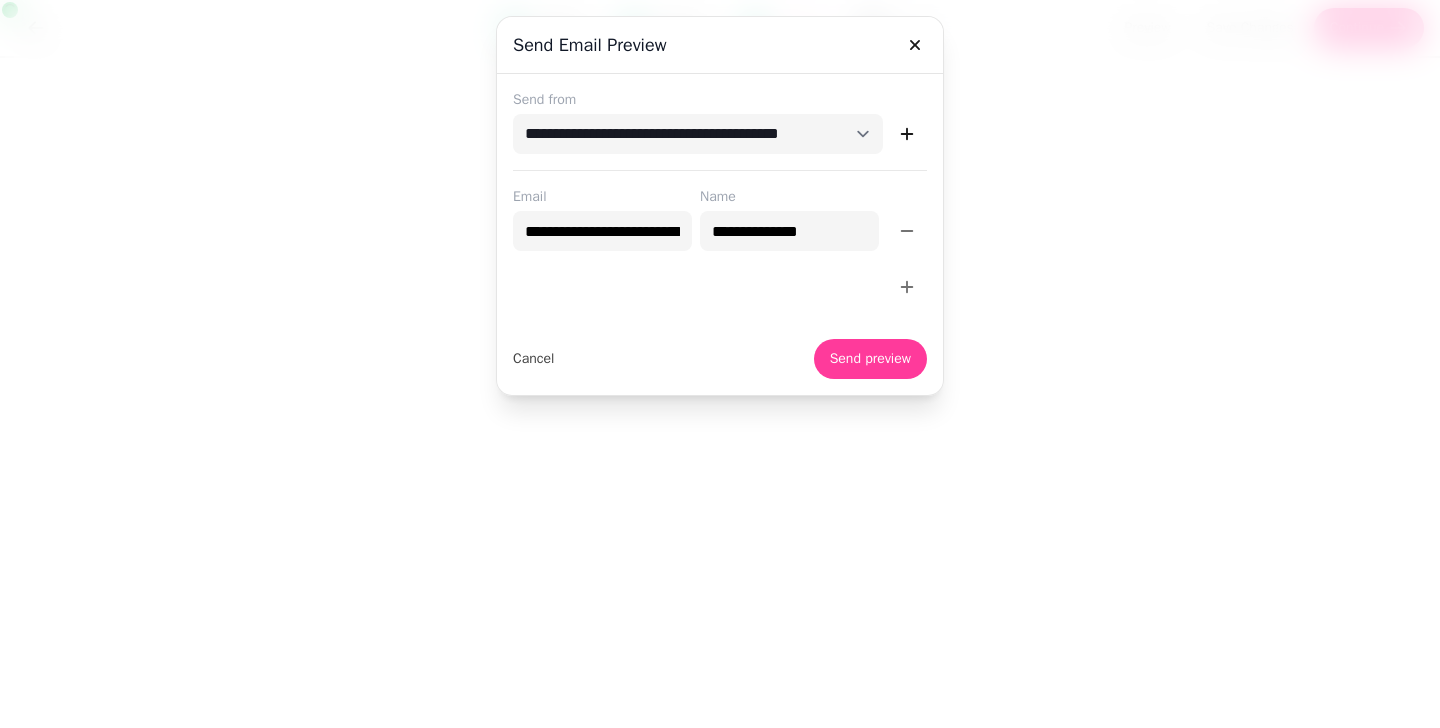 click at bounding box center (720, 364) 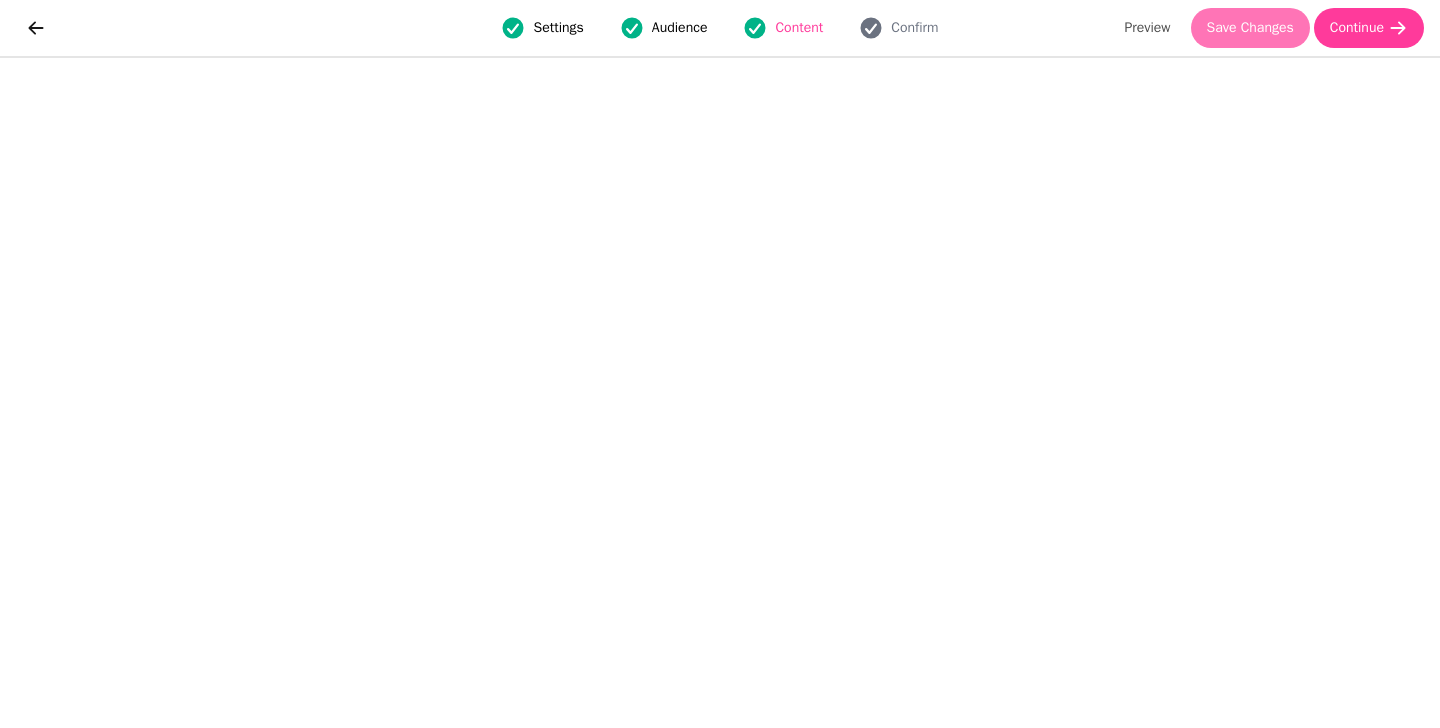 click on "Save Changes" at bounding box center (1250, 28) 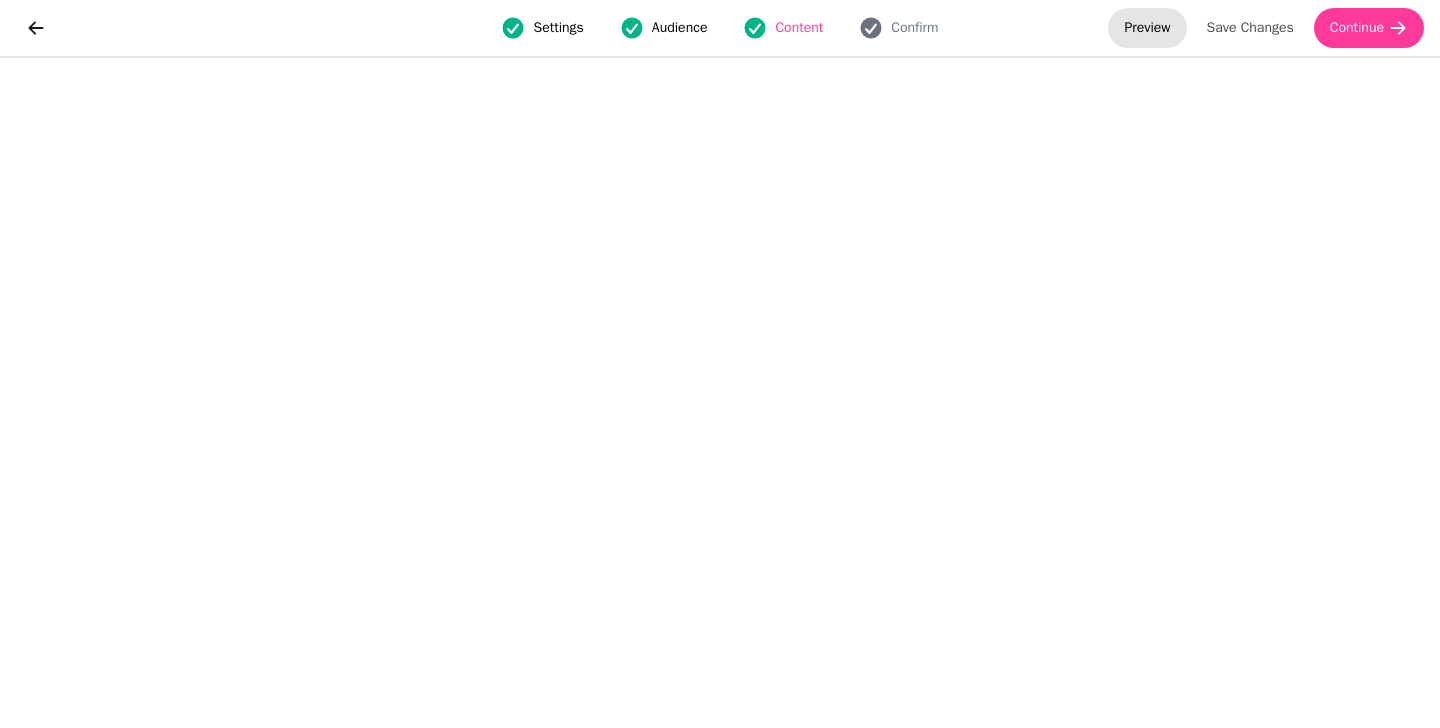 click on "Preview" at bounding box center [1147, 28] 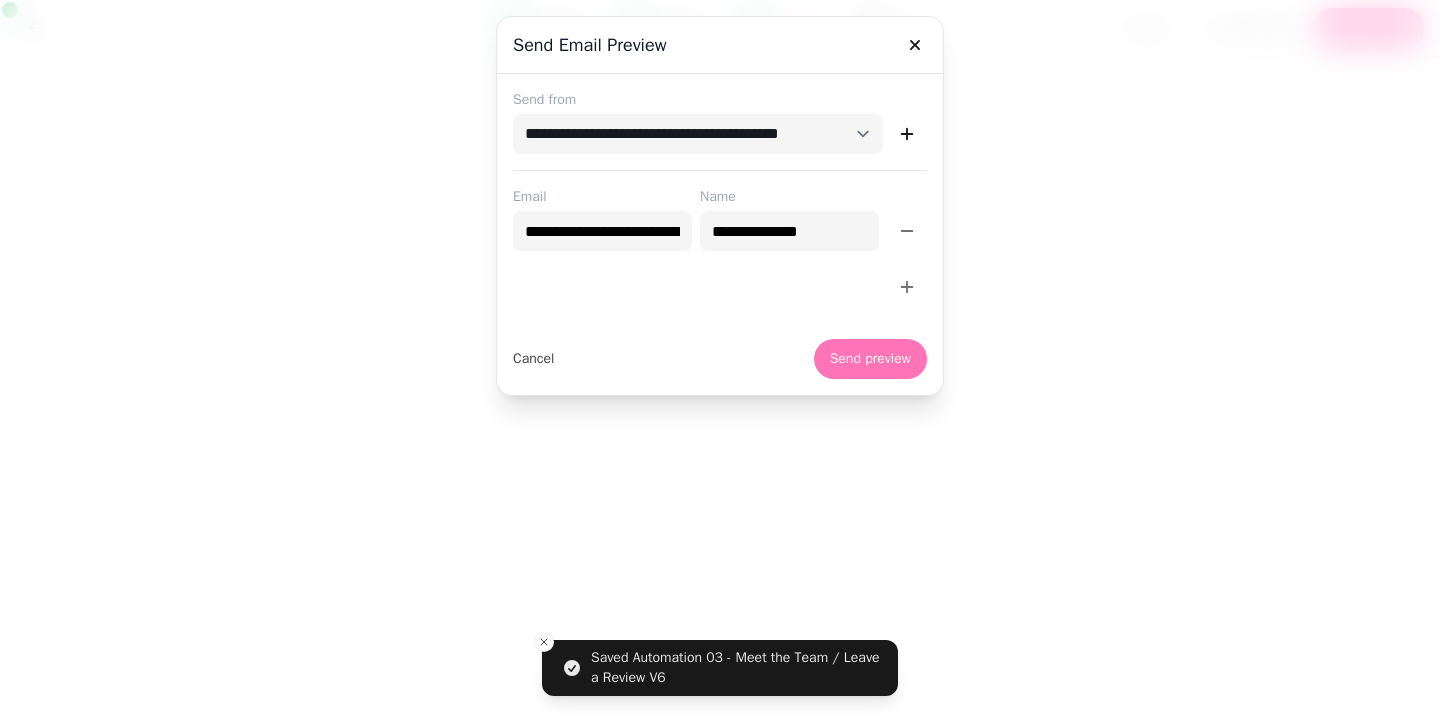 click on "Send preview" at bounding box center [870, 359] 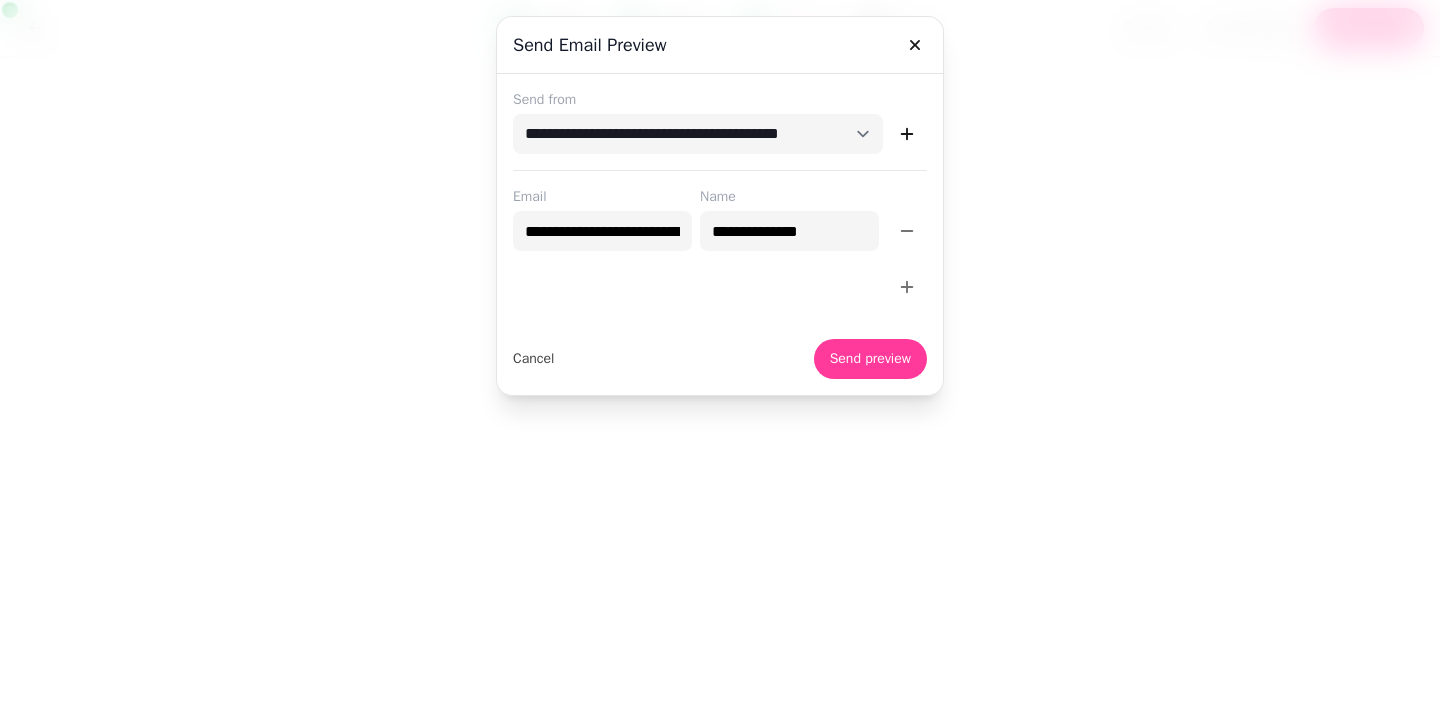click at bounding box center (720, 364) 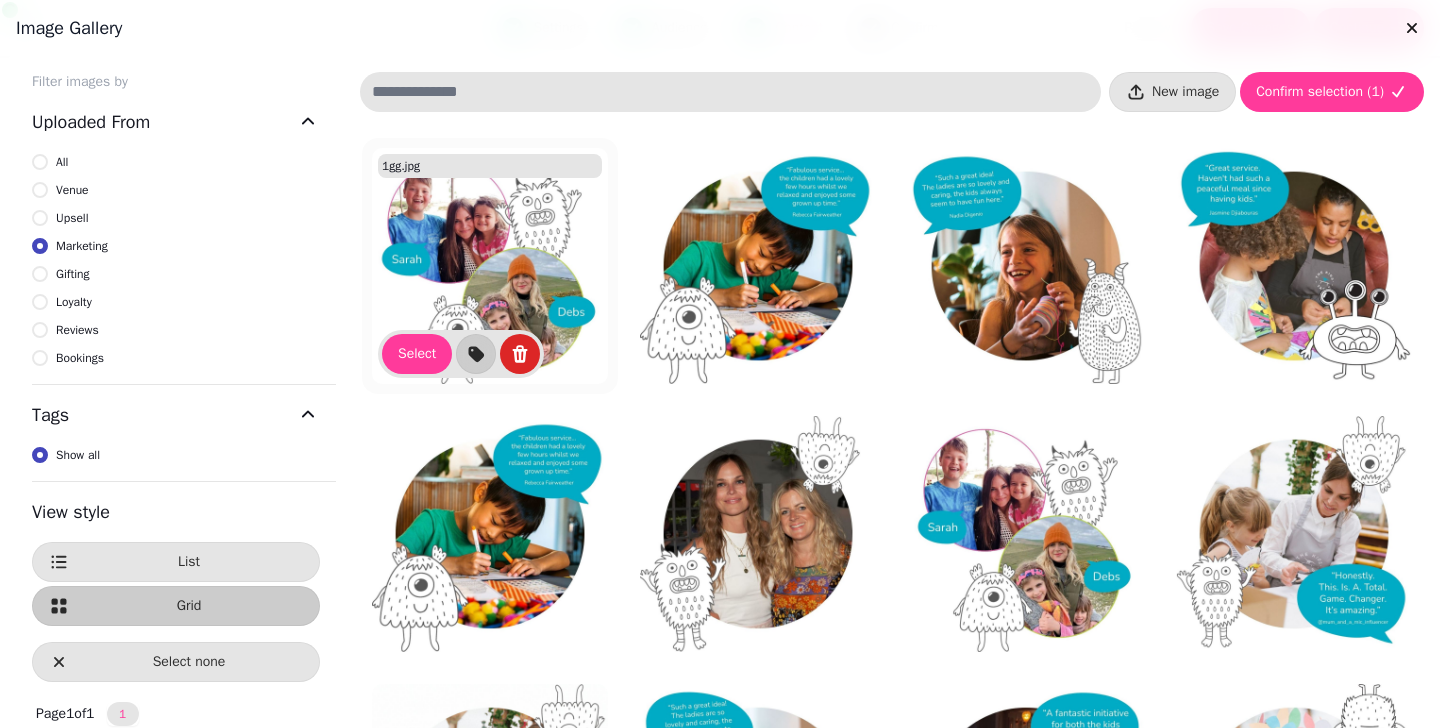 click at bounding box center (490, 266) 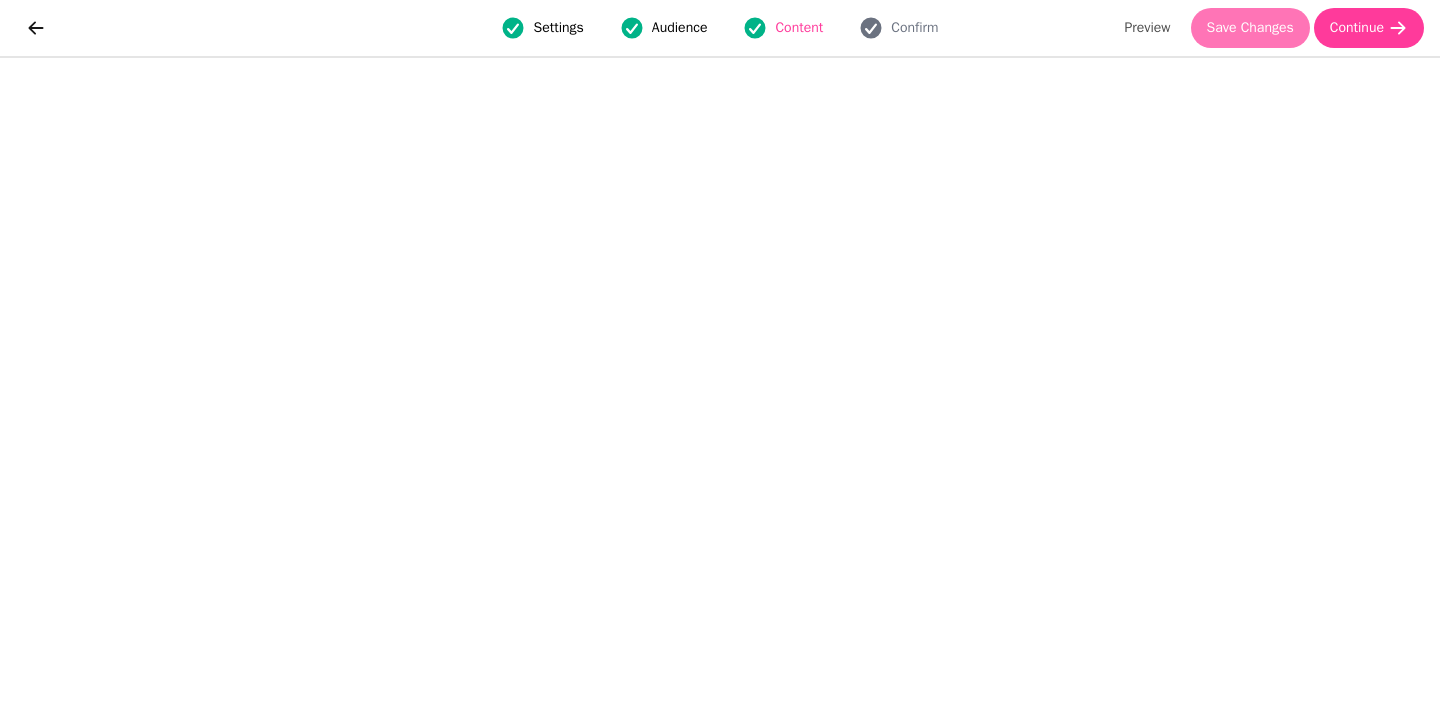 click on "Save Changes" at bounding box center [1250, 28] 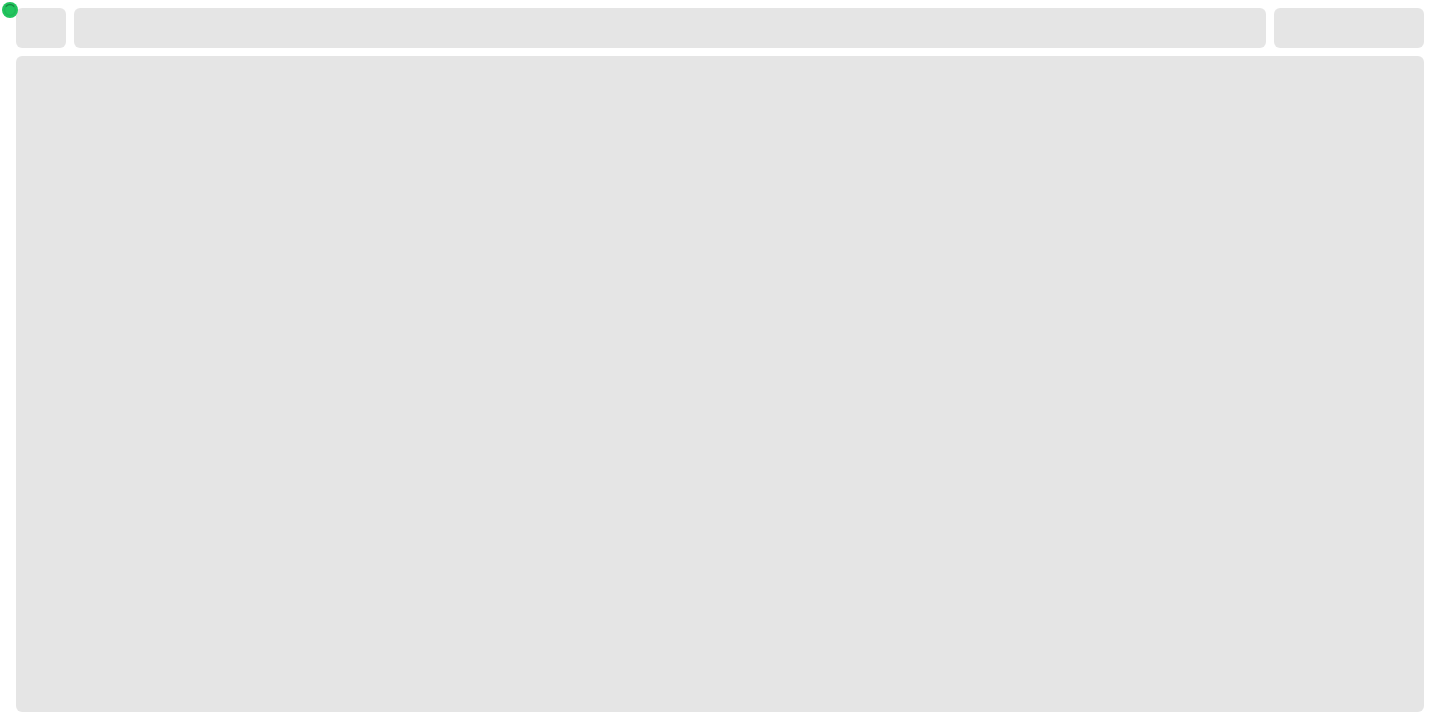 scroll, scrollTop: 0, scrollLeft: 0, axis: both 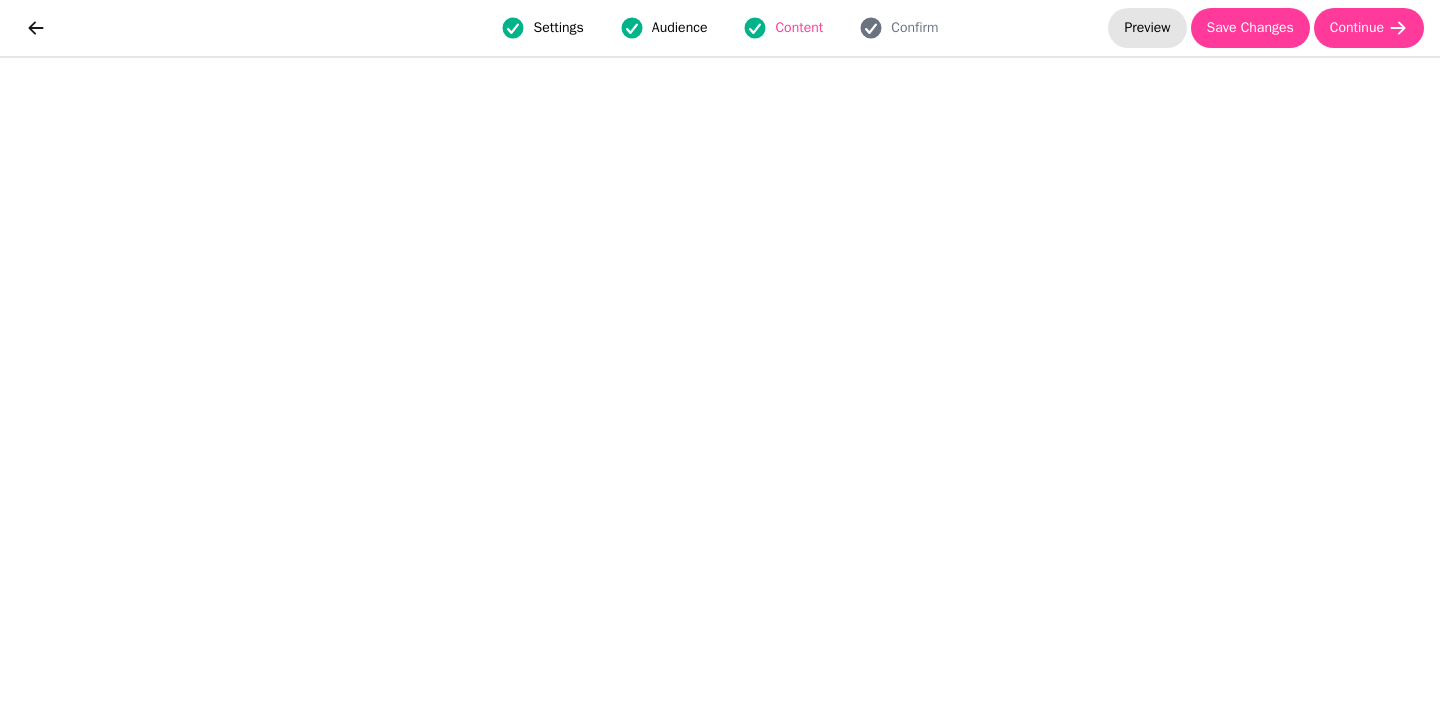 click on "Preview" at bounding box center [1147, 28] 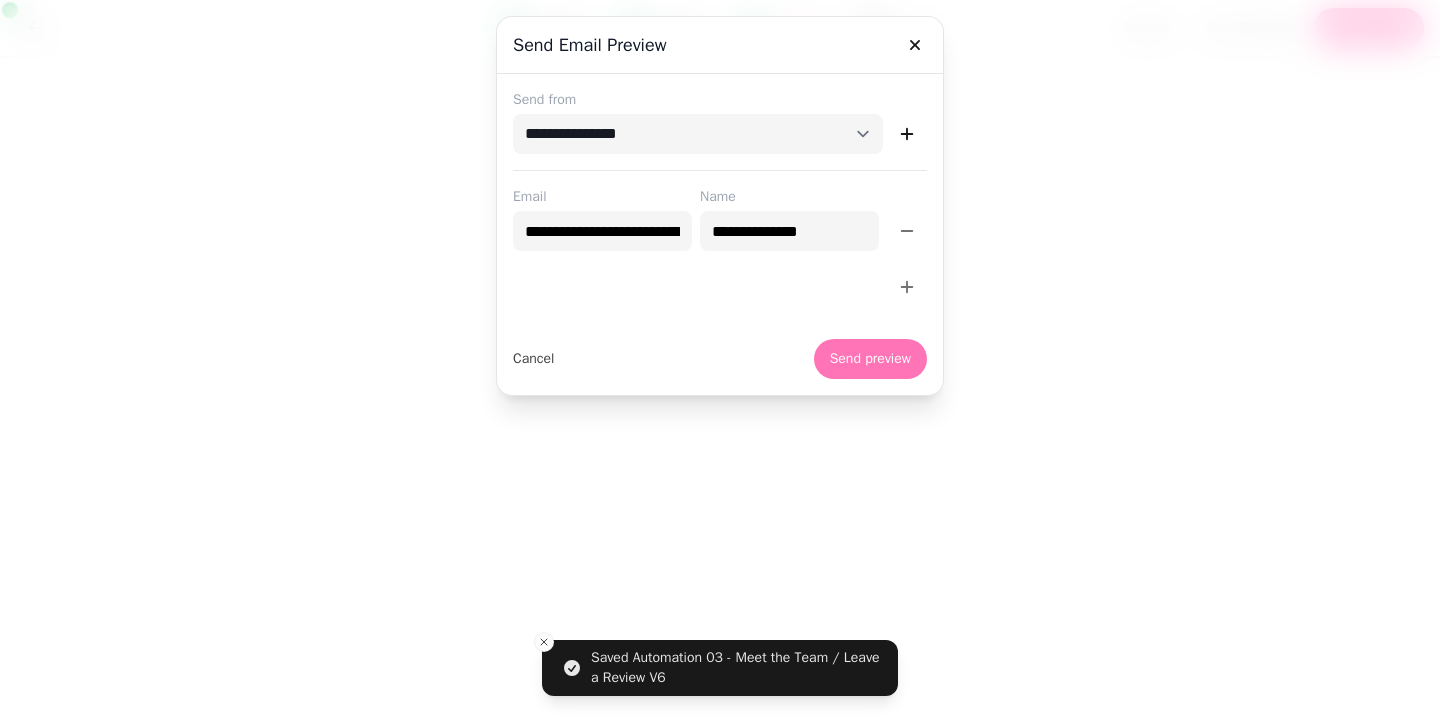 click on "Send preview" at bounding box center (870, 359) 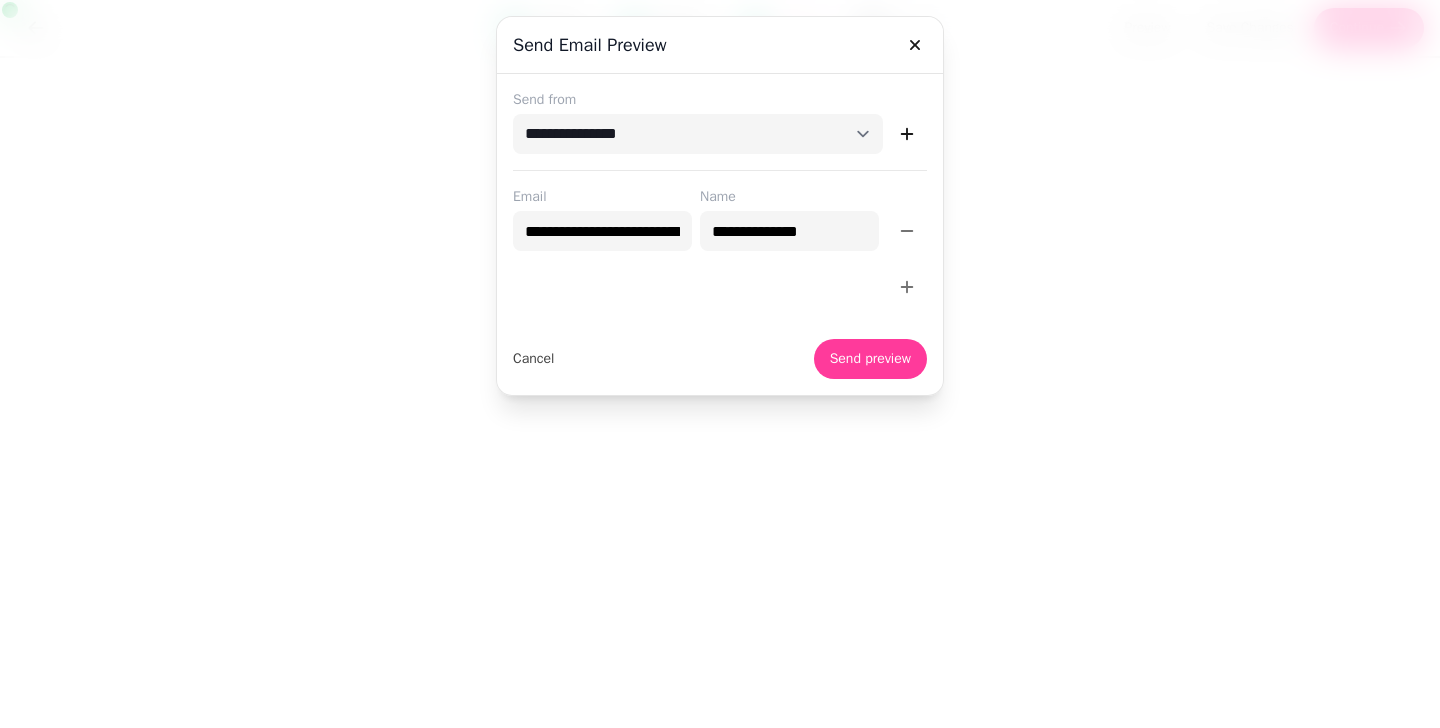 click at bounding box center (720, 364) 